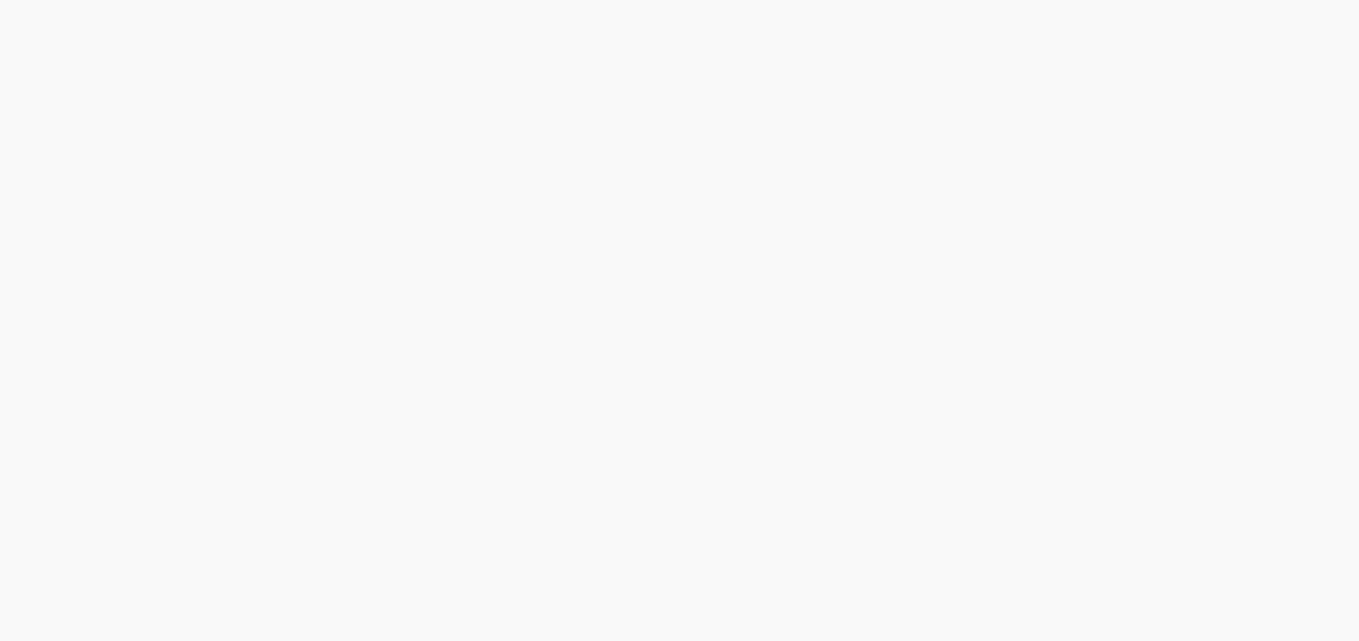 scroll, scrollTop: 0, scrollLeft: 0, axis: both 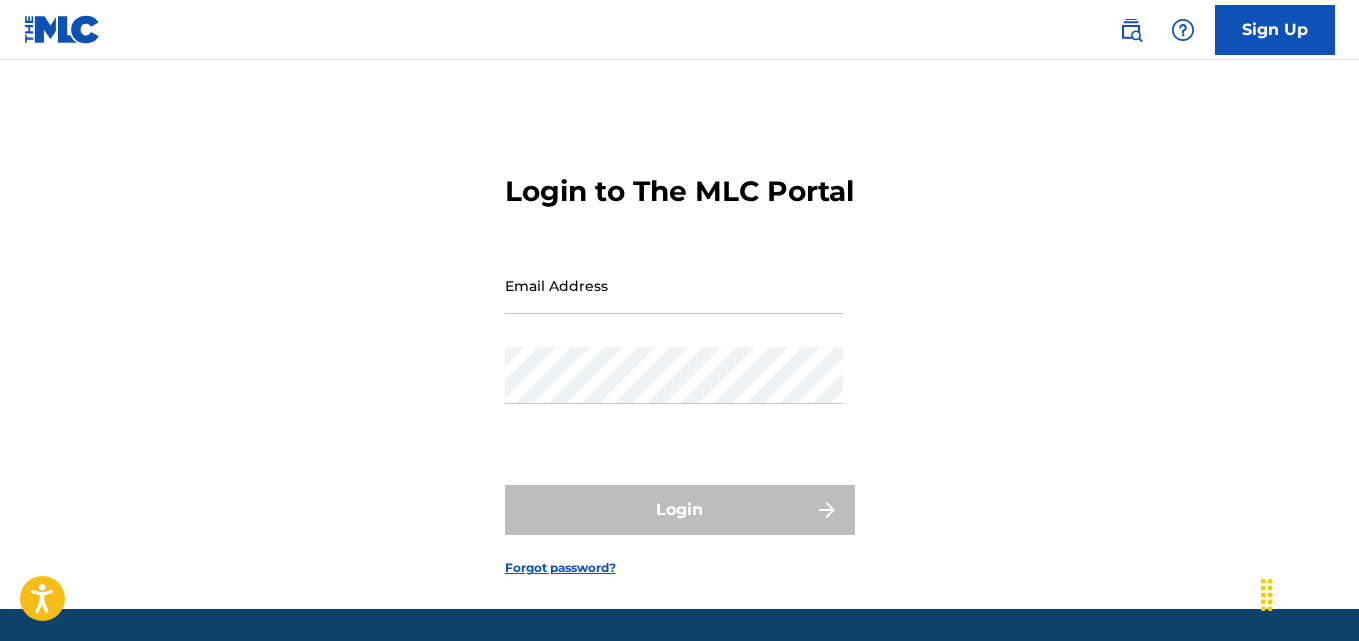 click on "Email Address" at bounding box center (674, 285) 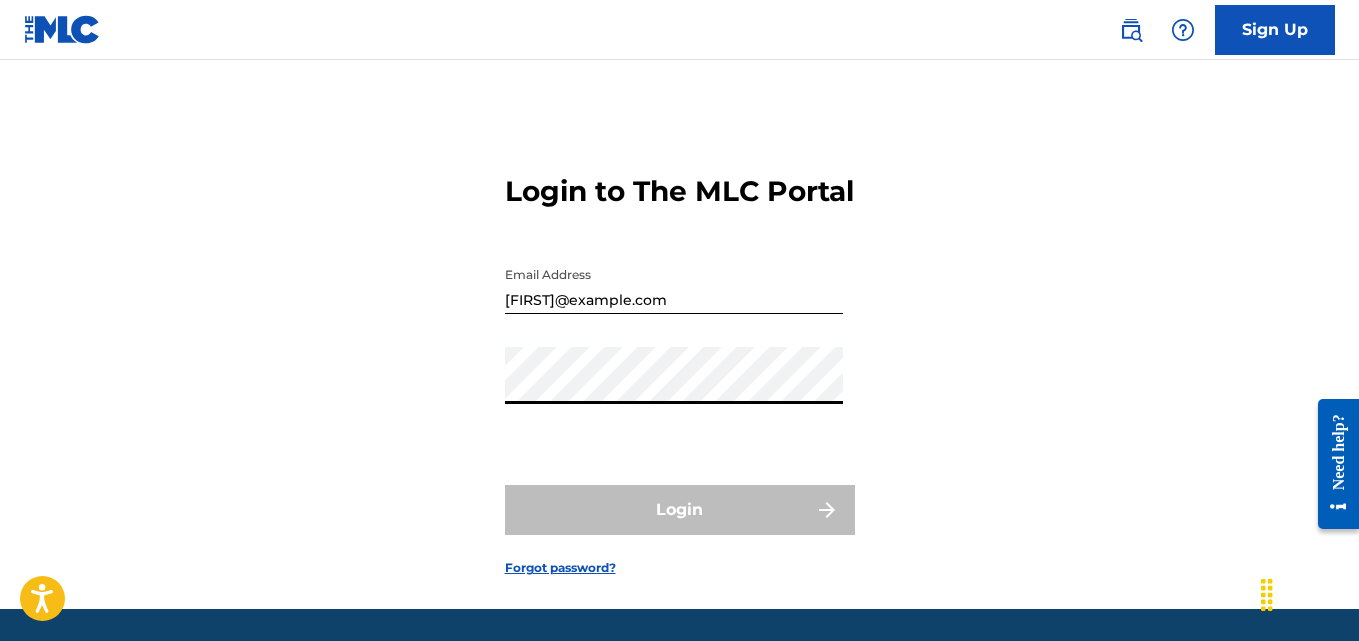type on "[LAST]@example.com" 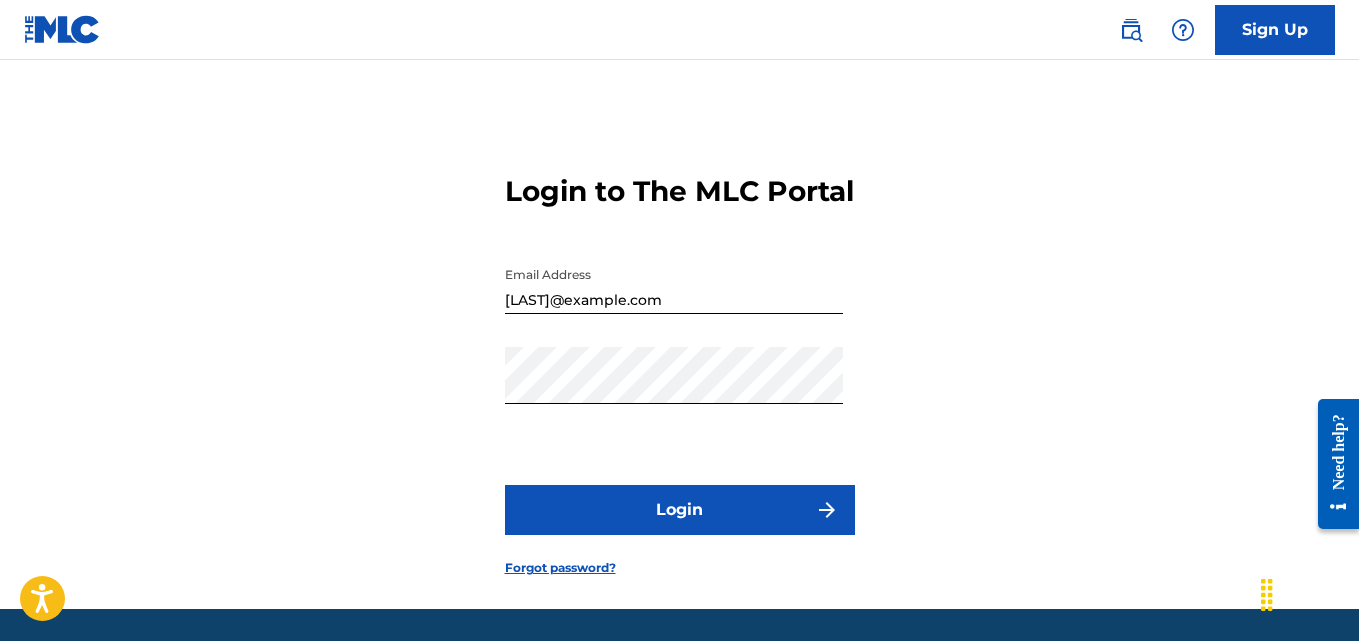 click on "Login" at bounding box center (680, 510) 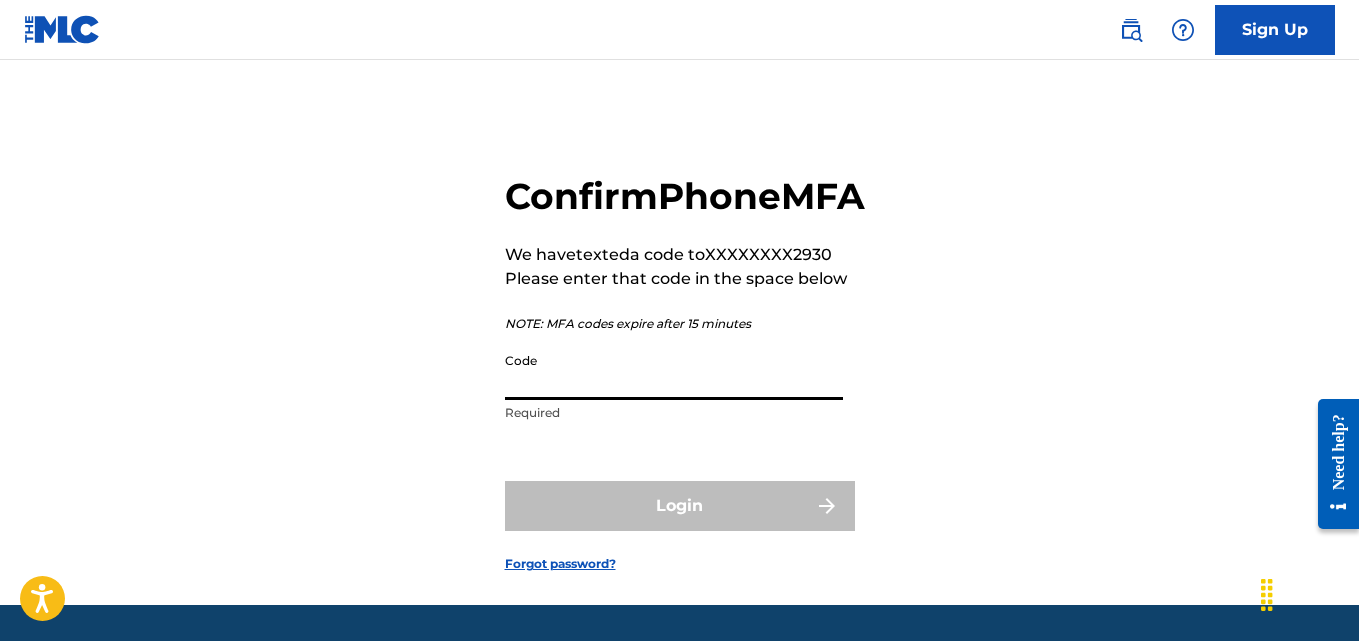 click on "Code" at bounding box center [674, 371] 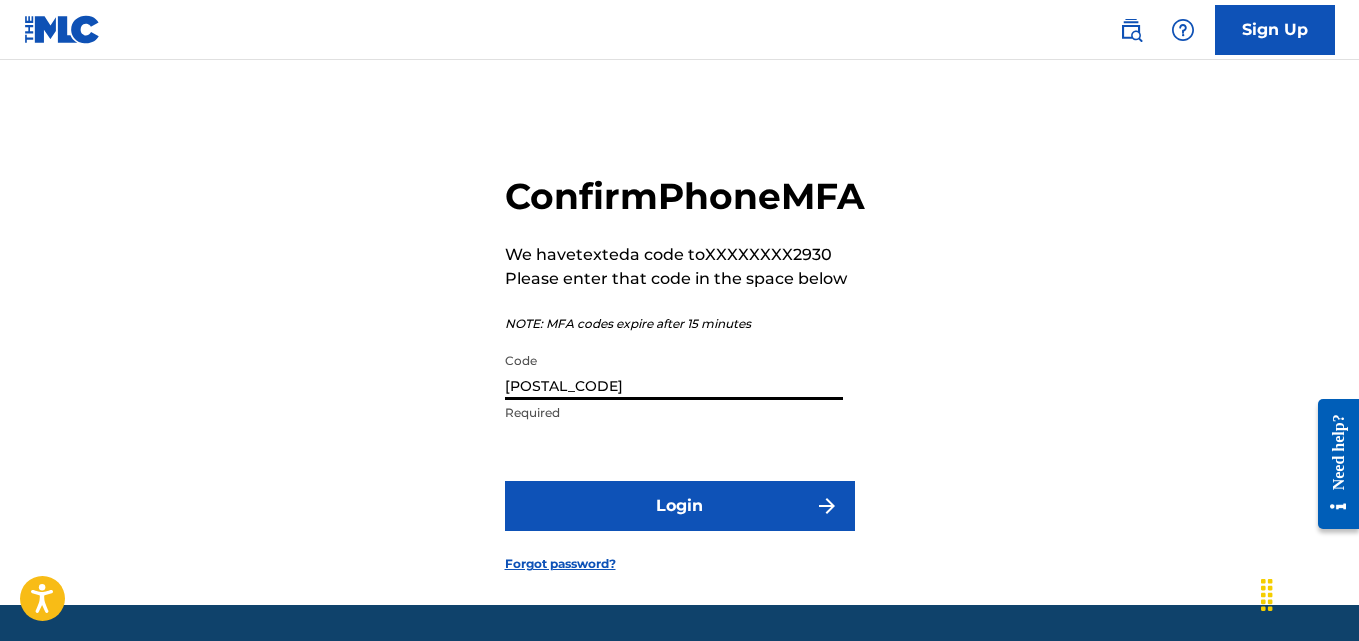 type on "[POSTAL_CODE]" 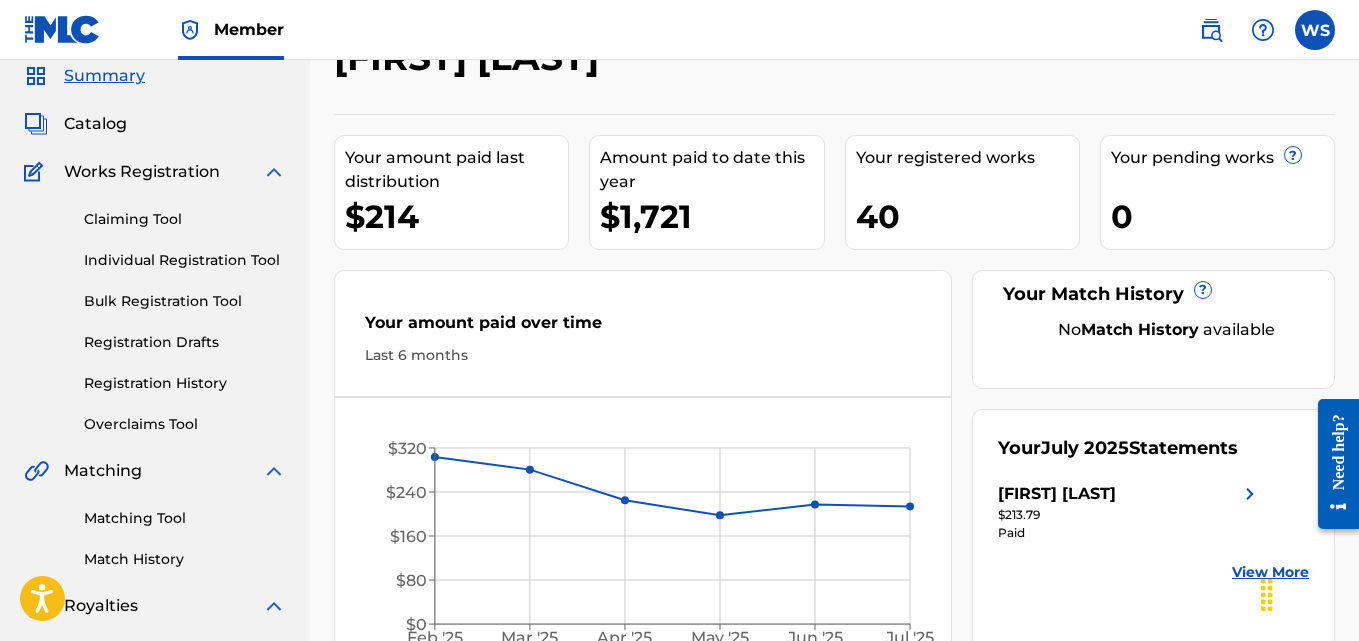 scroll, scrollTop: 39, scrollLeft: 0, axis: vertical 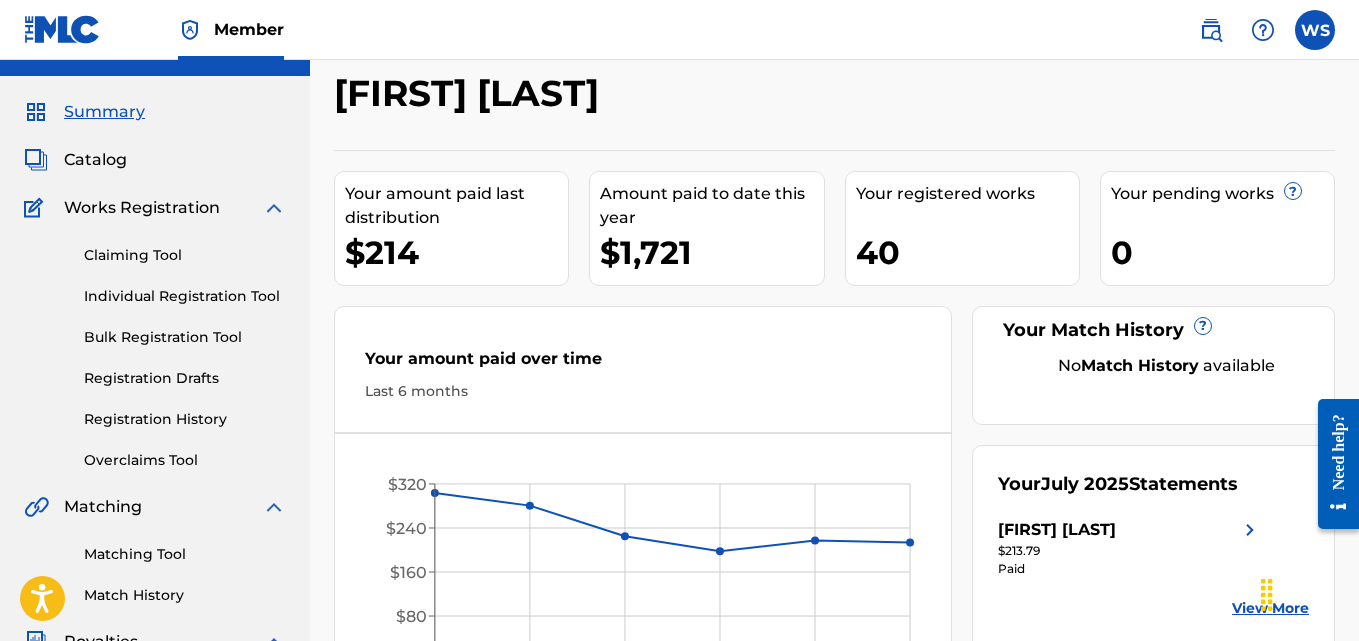 click on "Catalog" at bounding box center (95, 160) 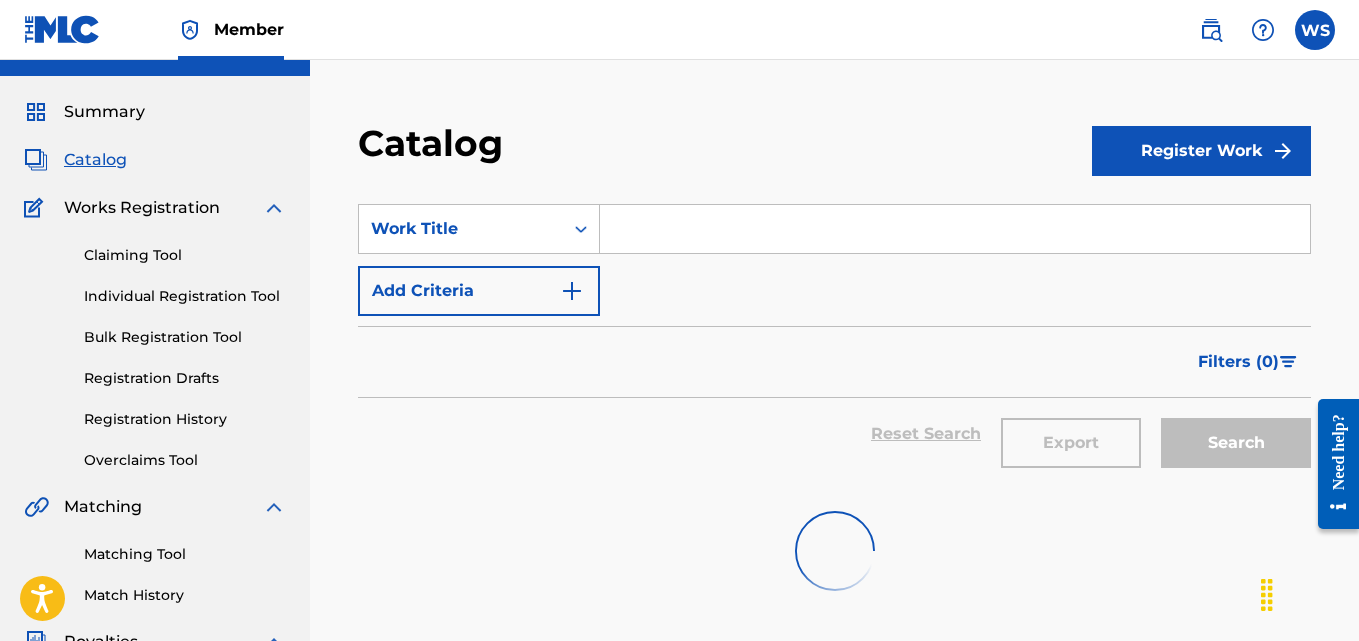 scroll, scrollTop: 0, scrollLeft: 0, axis: both 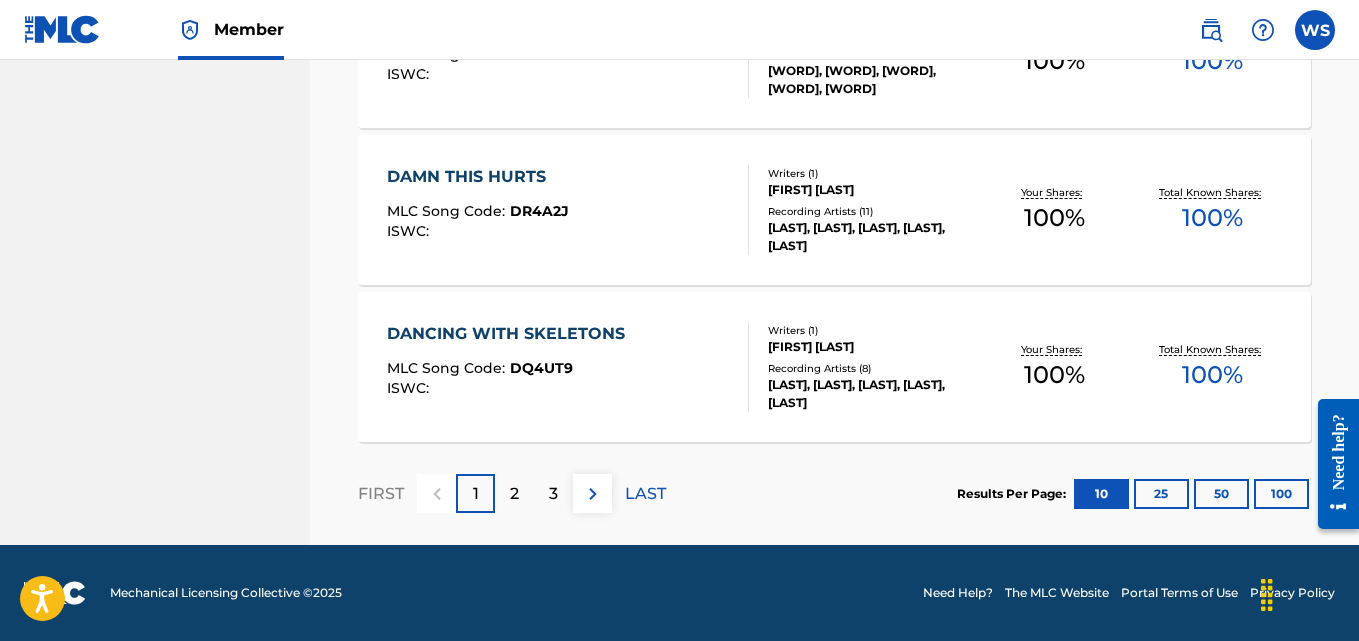 click on "2" at bounding box center [514, 493] 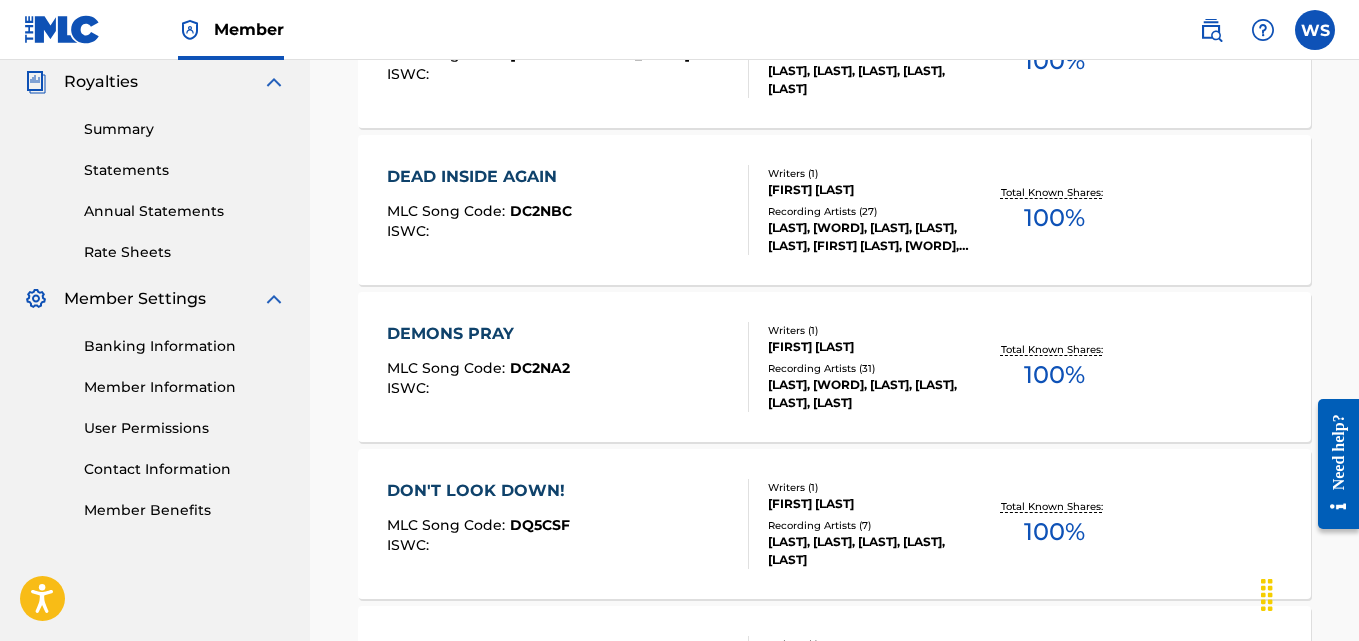 scroll, scrollTop: 1698, scrollLeft: 0, axis: vertical 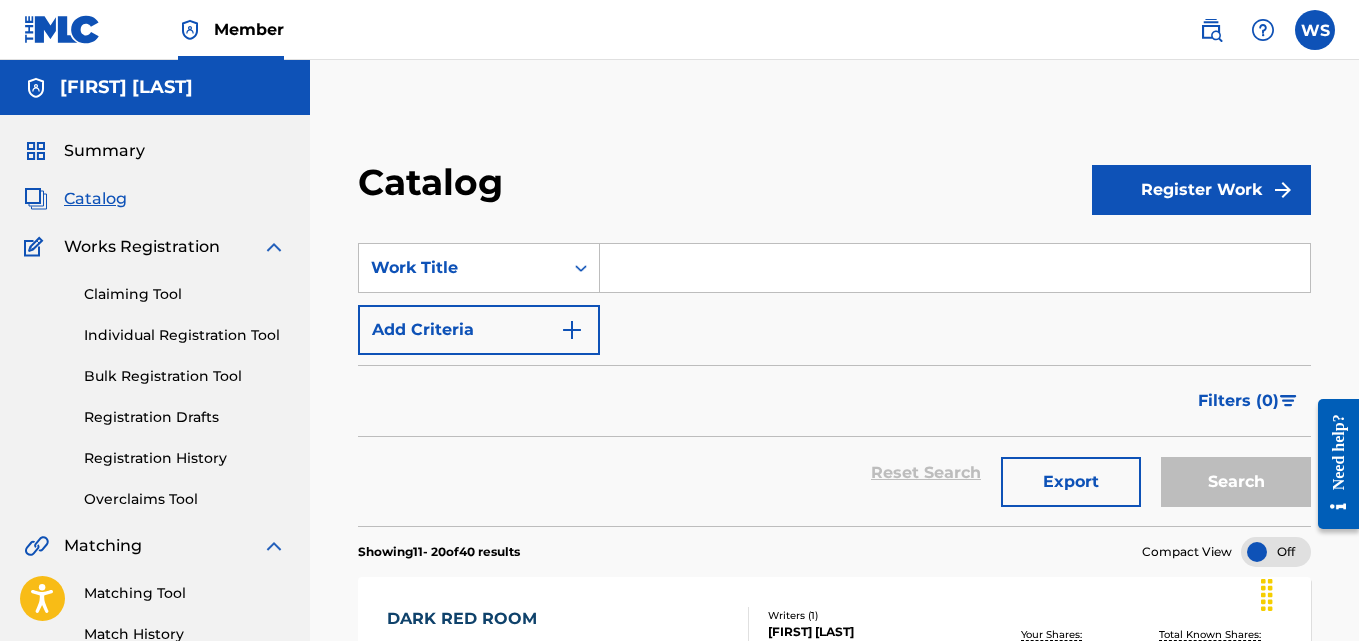 click on "Register Work" at bounding box center [1201, 190] 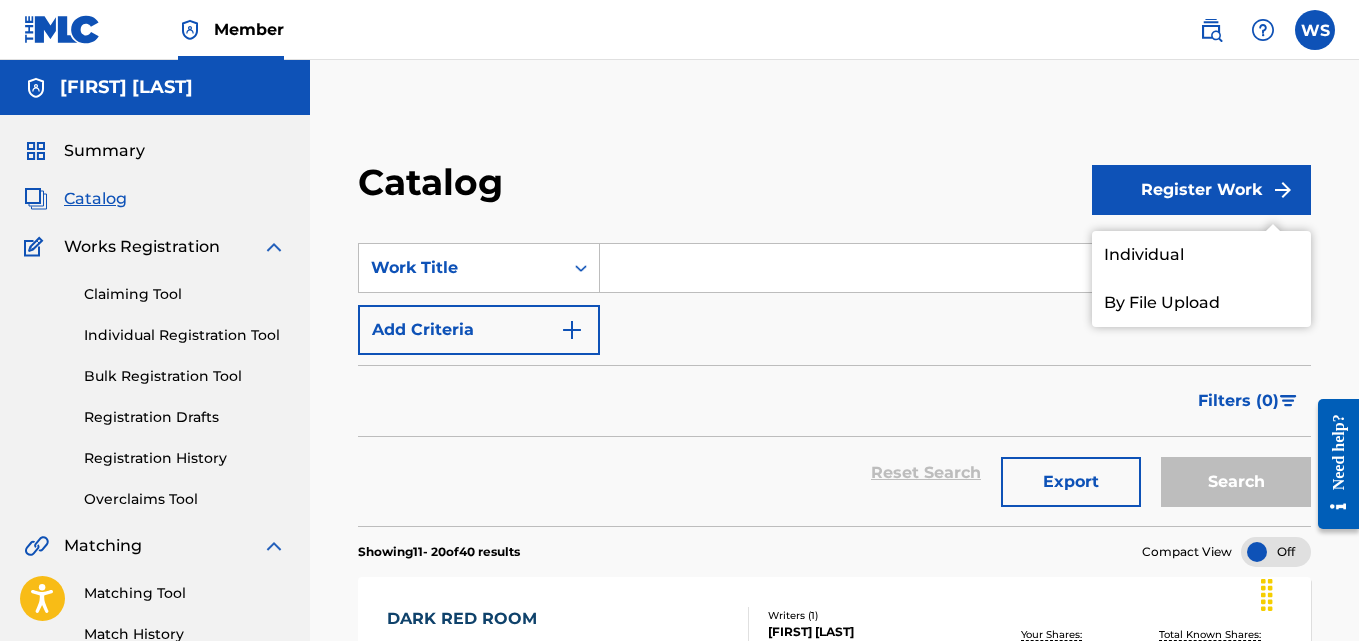 click on "Individual" at bounding box center [1201, 255] 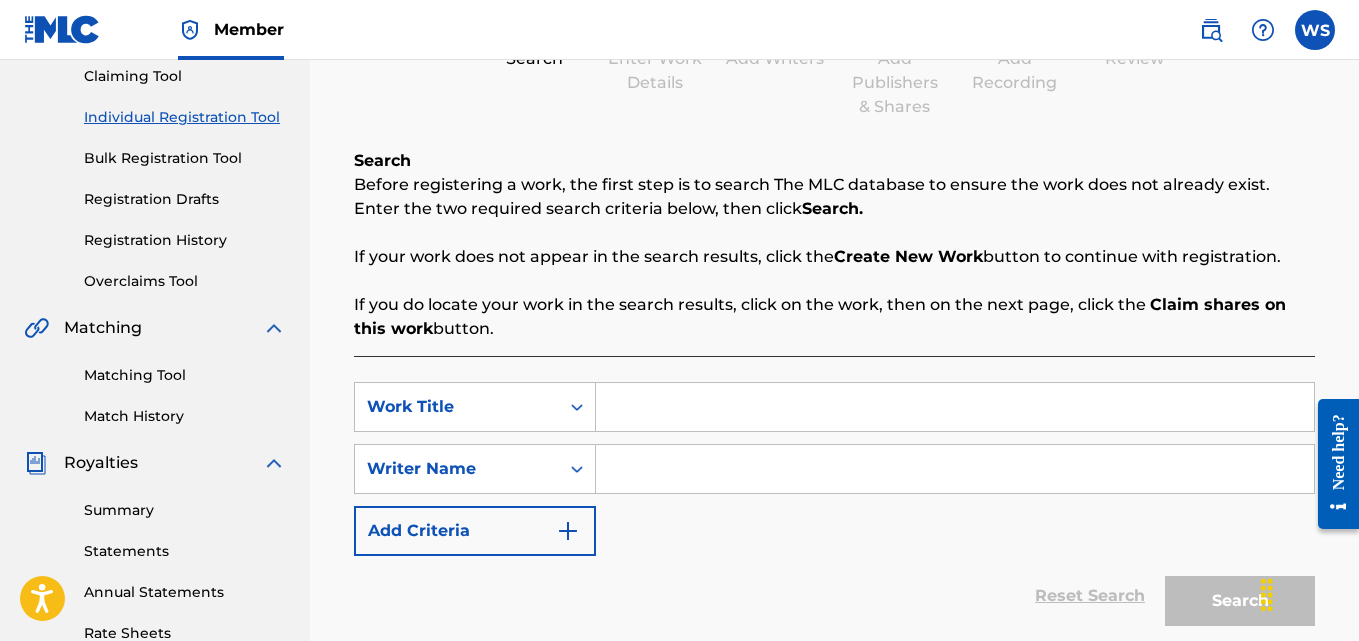 scroll, scrollTop: 215, scrollLeft: 0, axis: vertical 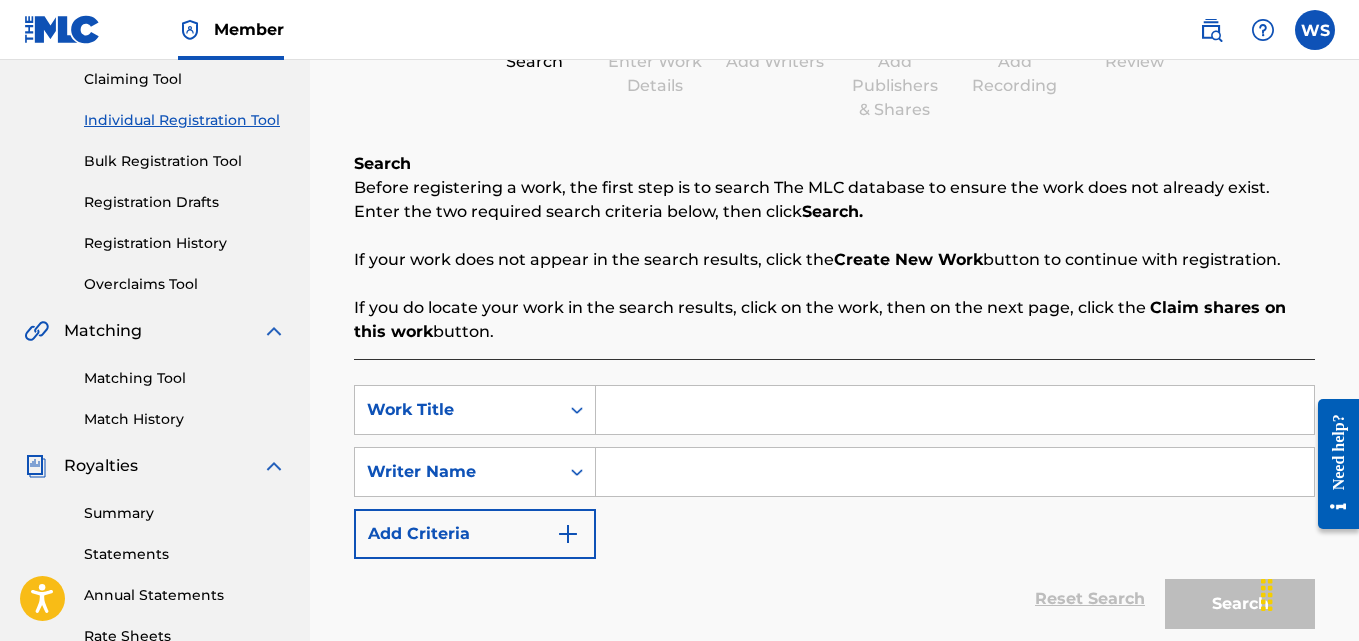 click at bounding box center (955, 410) 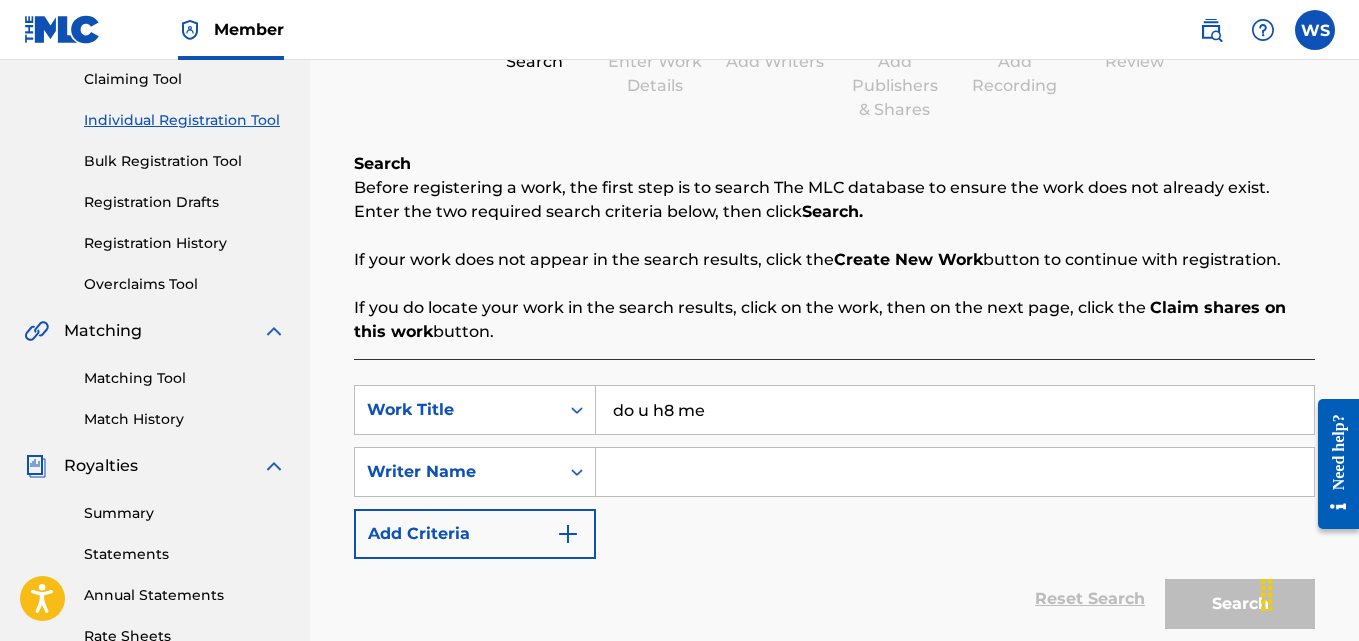 type on "do u h8 me" 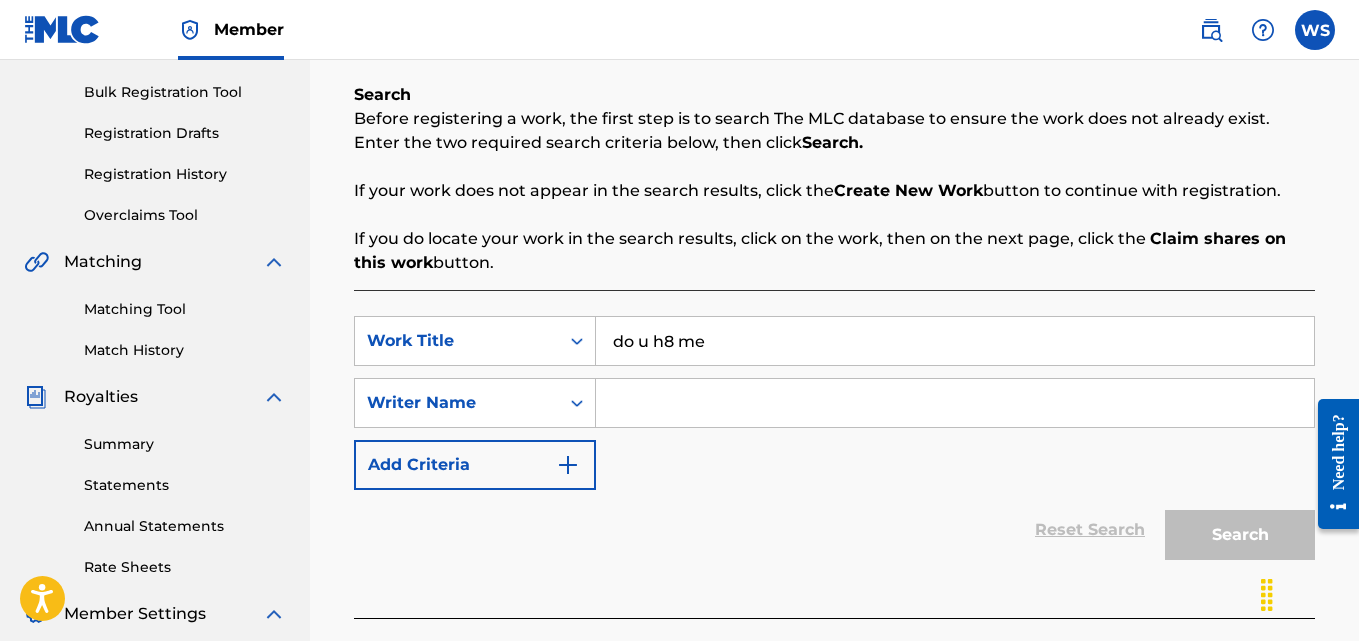 scroll, scrollTop: 342, scrollLeft: 0, axis: vertical 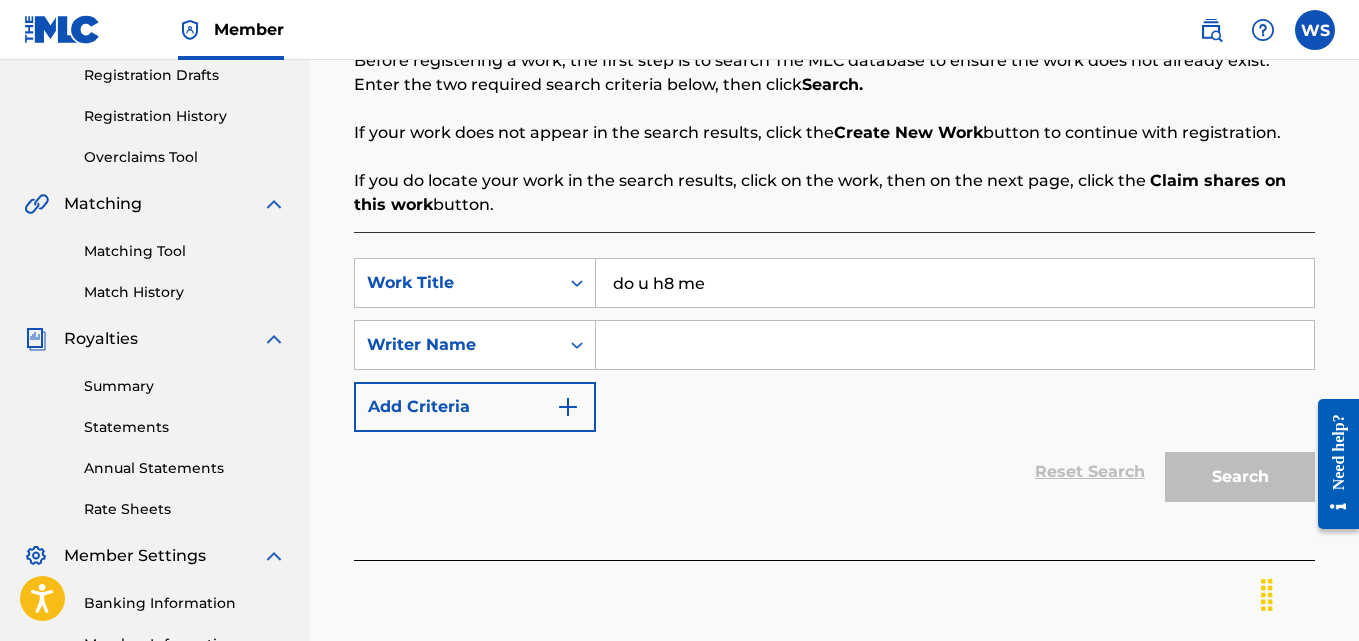 click at bounding box center (955, 345) 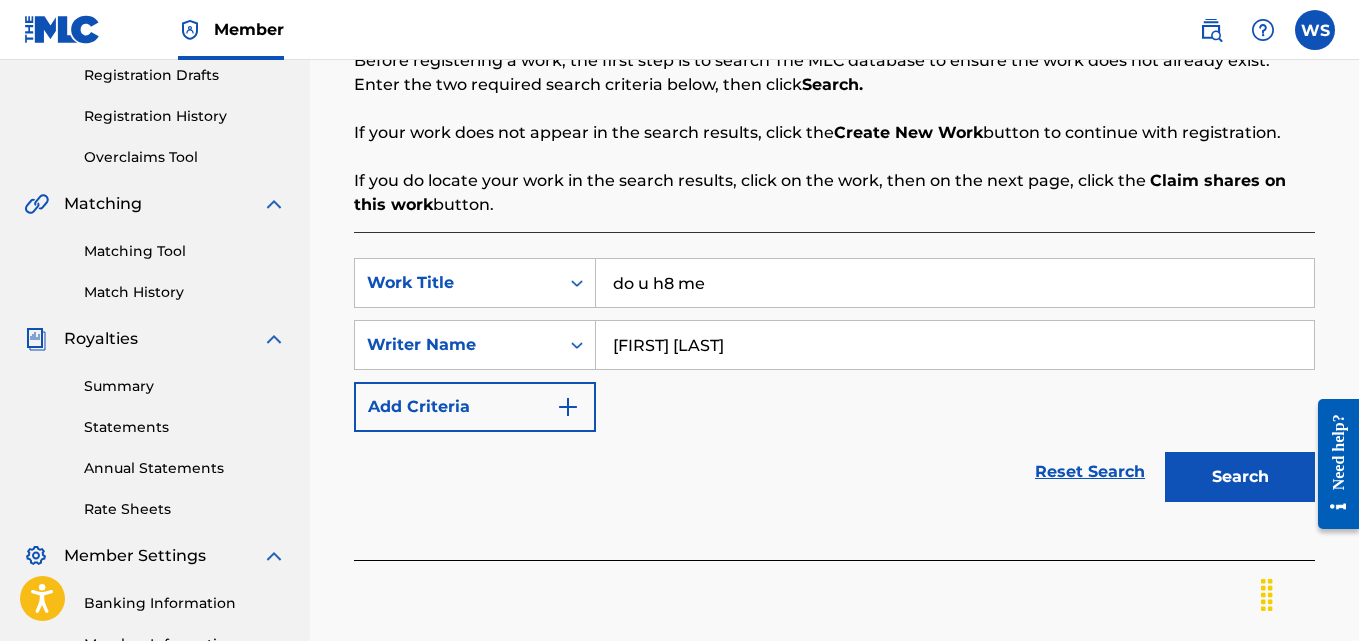 click on "Search" at bounding box center (1240, 477) 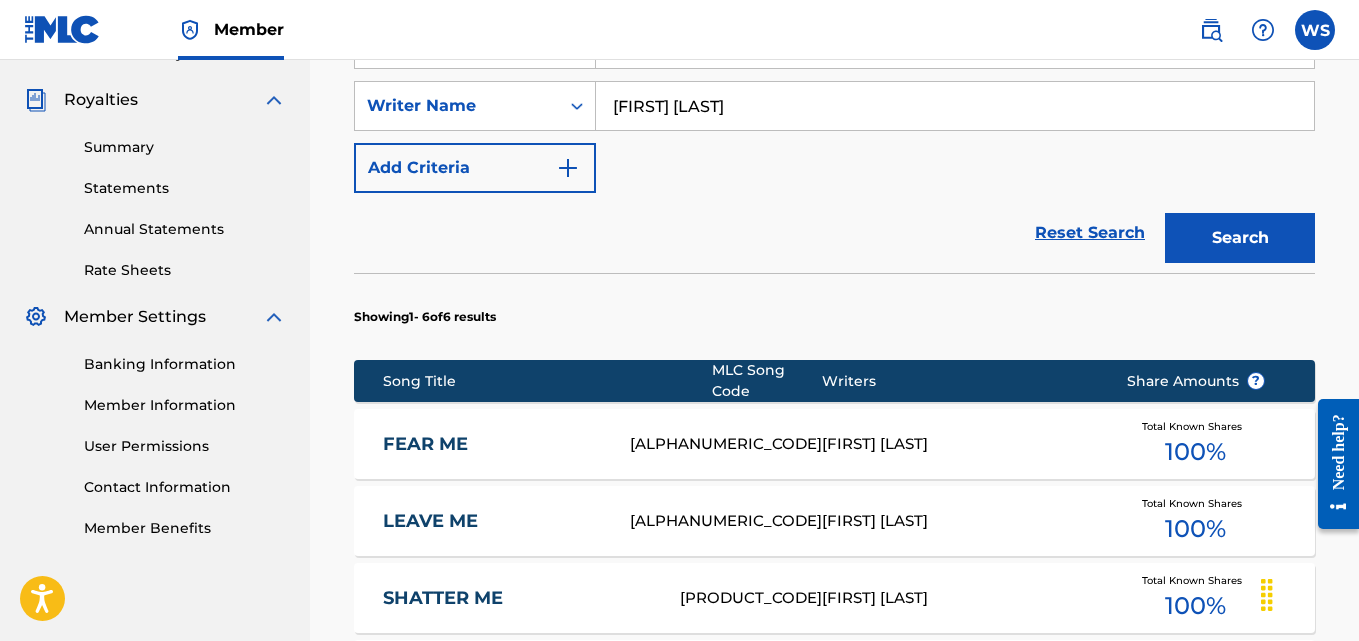 scroll, scrollTop: 584, scrollLeft: 0, axis: vertical 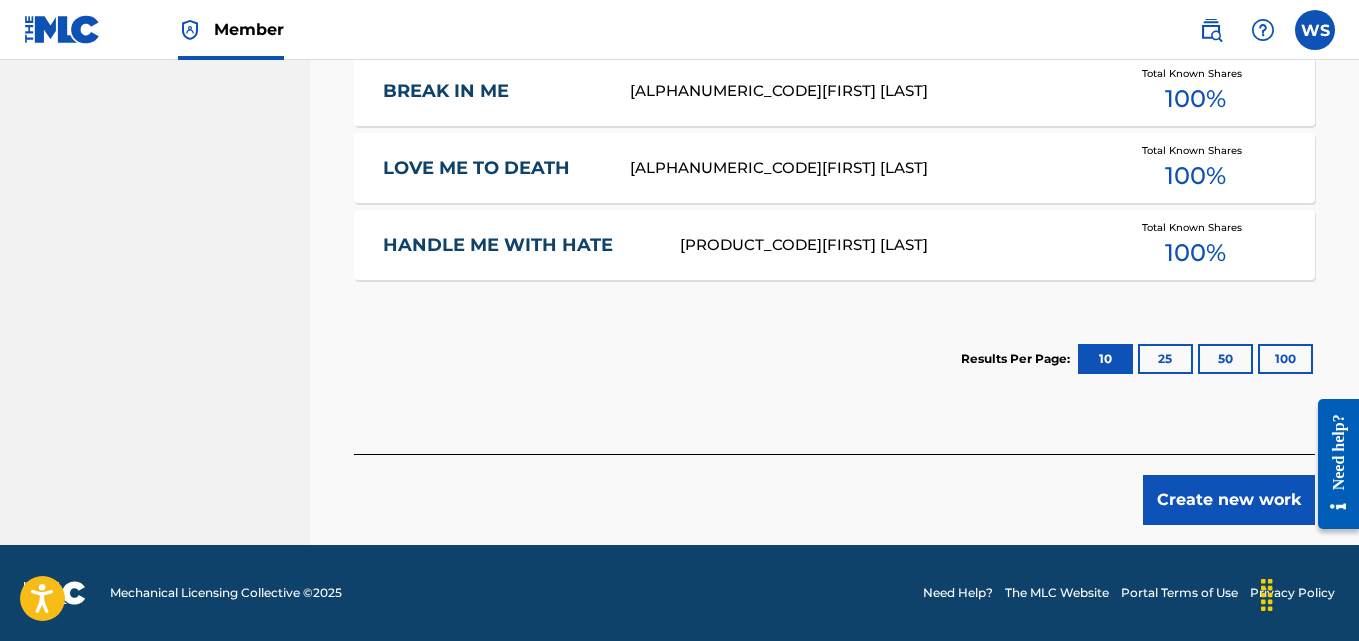 click on "Create new work" at bounding box center [1229, 500] 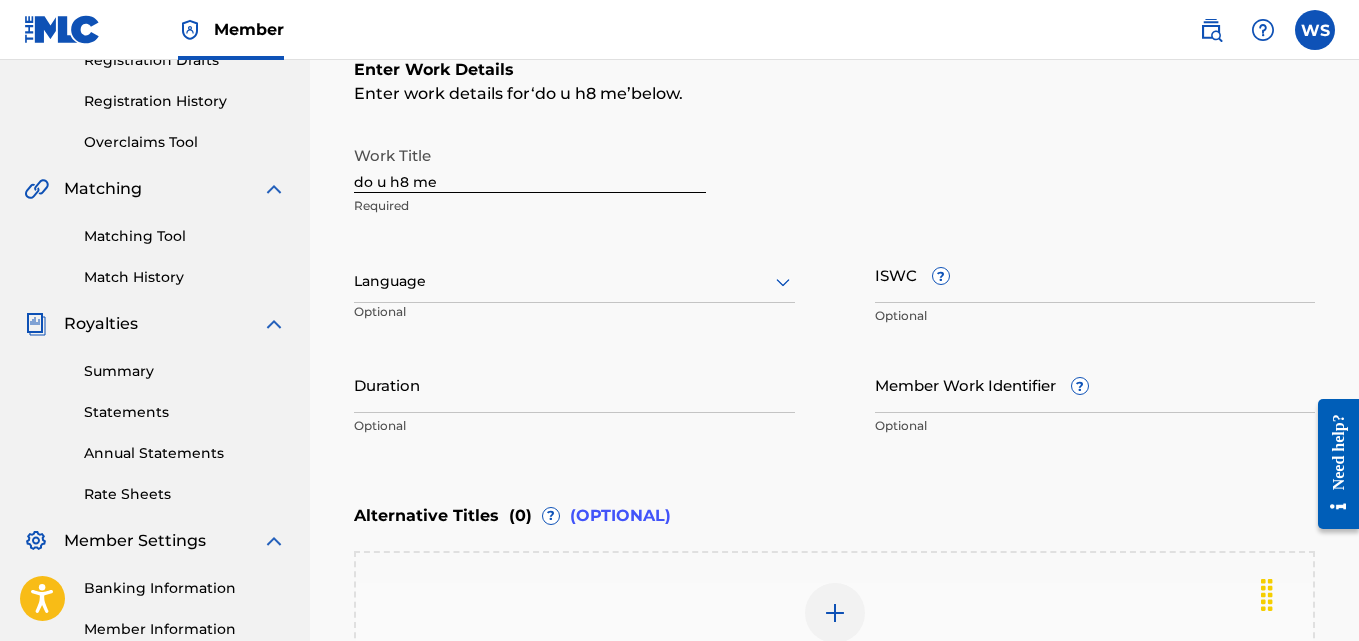 scroll, scrollTop: 300, scrollLeft: 0, axis: vertical 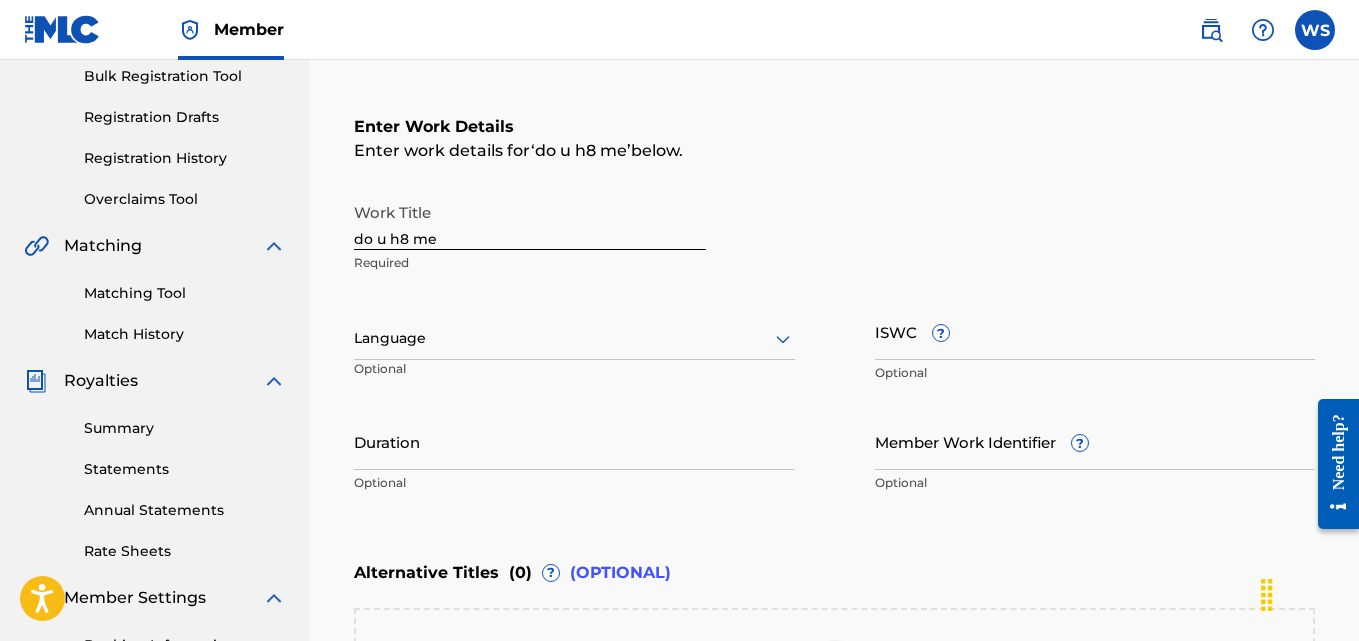 click at bounding box center [574, 338] 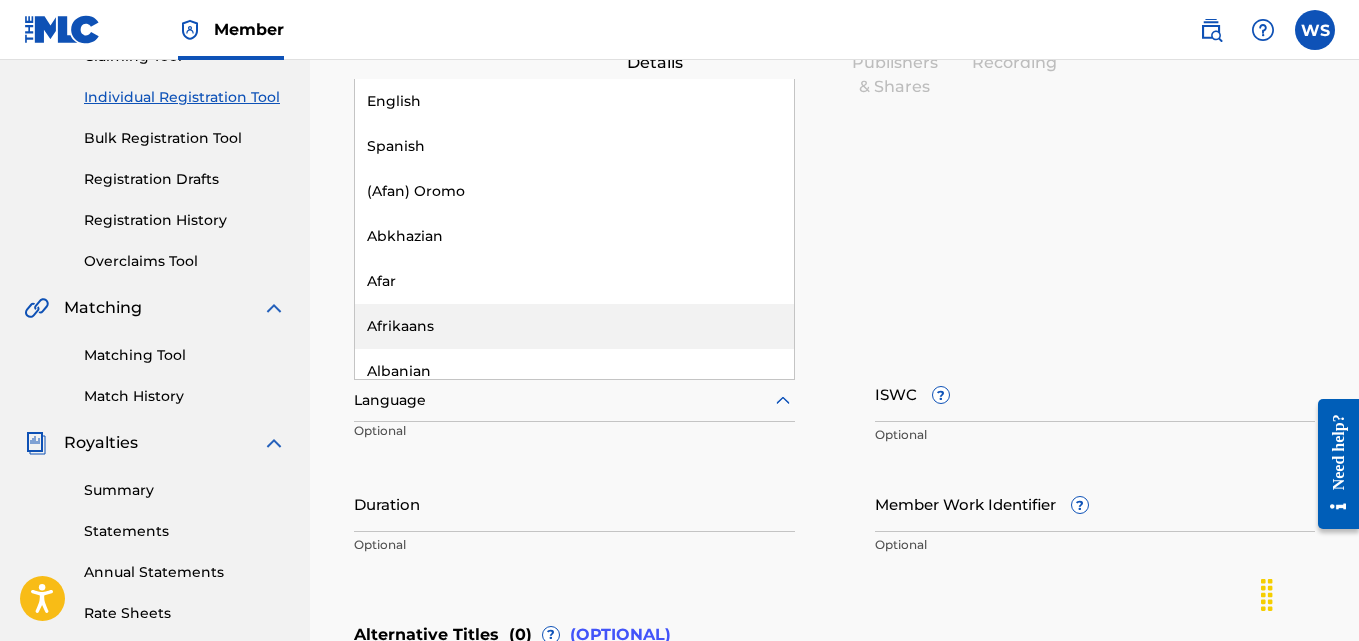 scroll, scrollTop: 188, scrollLeft: 0, axis: vertical 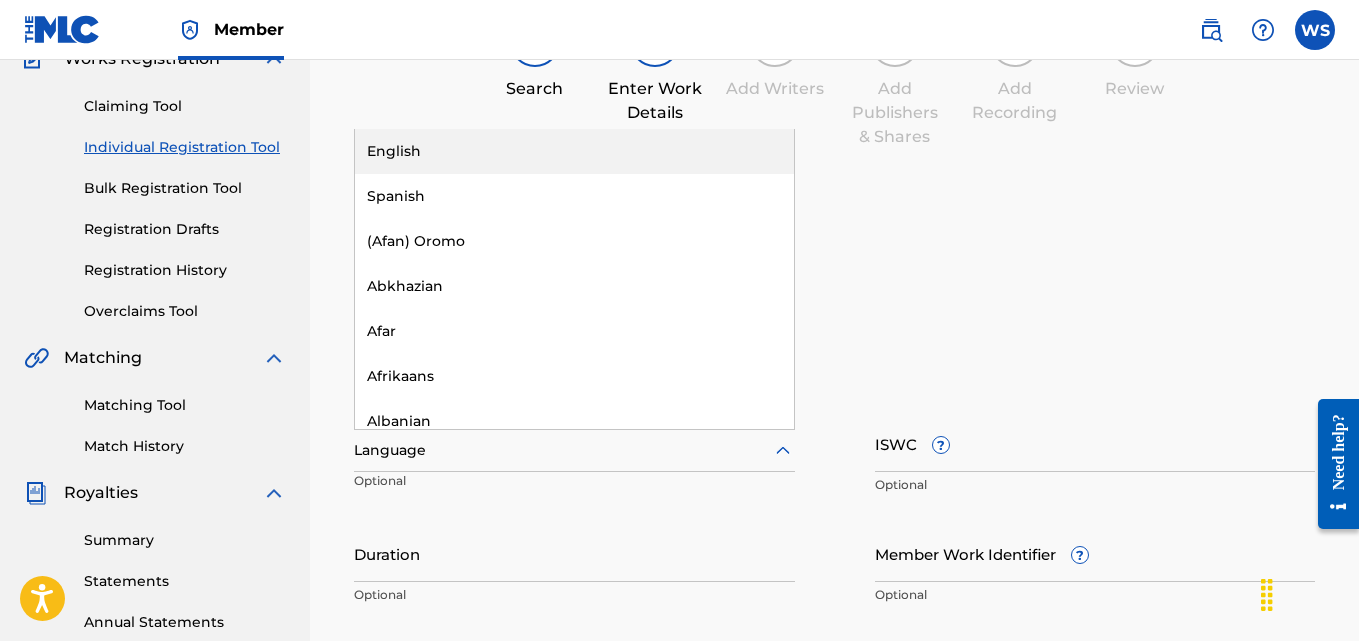 click on "English" at bounding box center (574, 151) 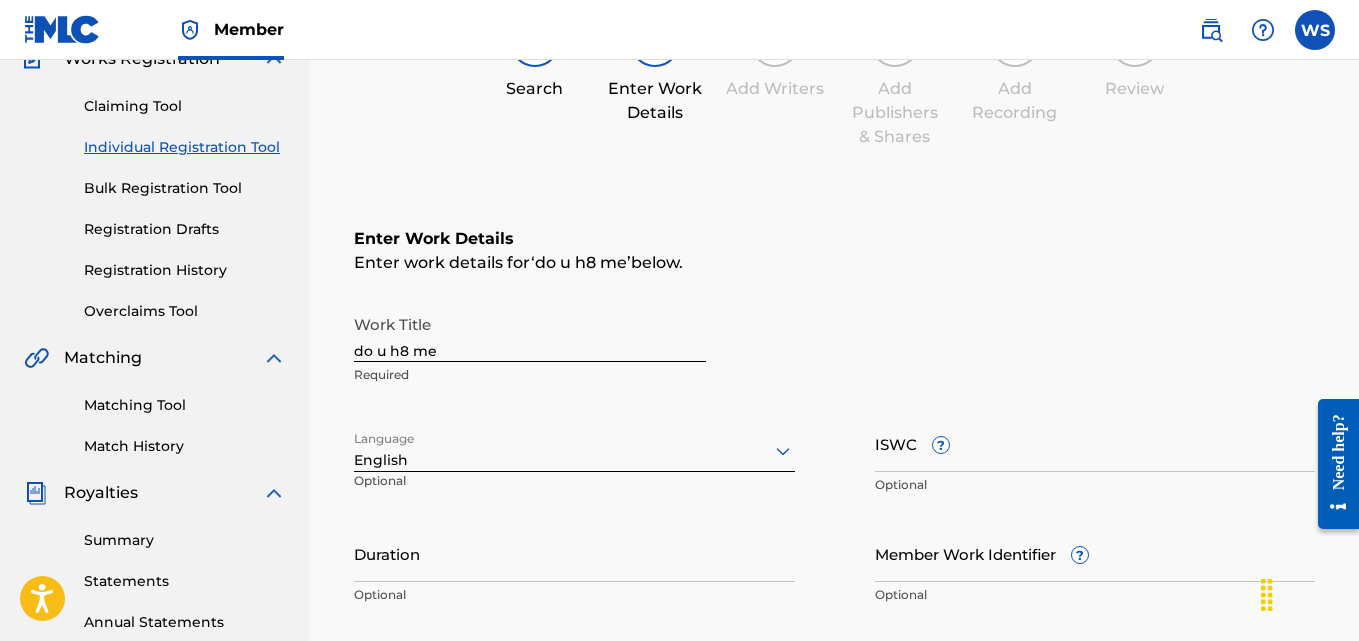 click on "Duration" at bounding box center [574, 553] 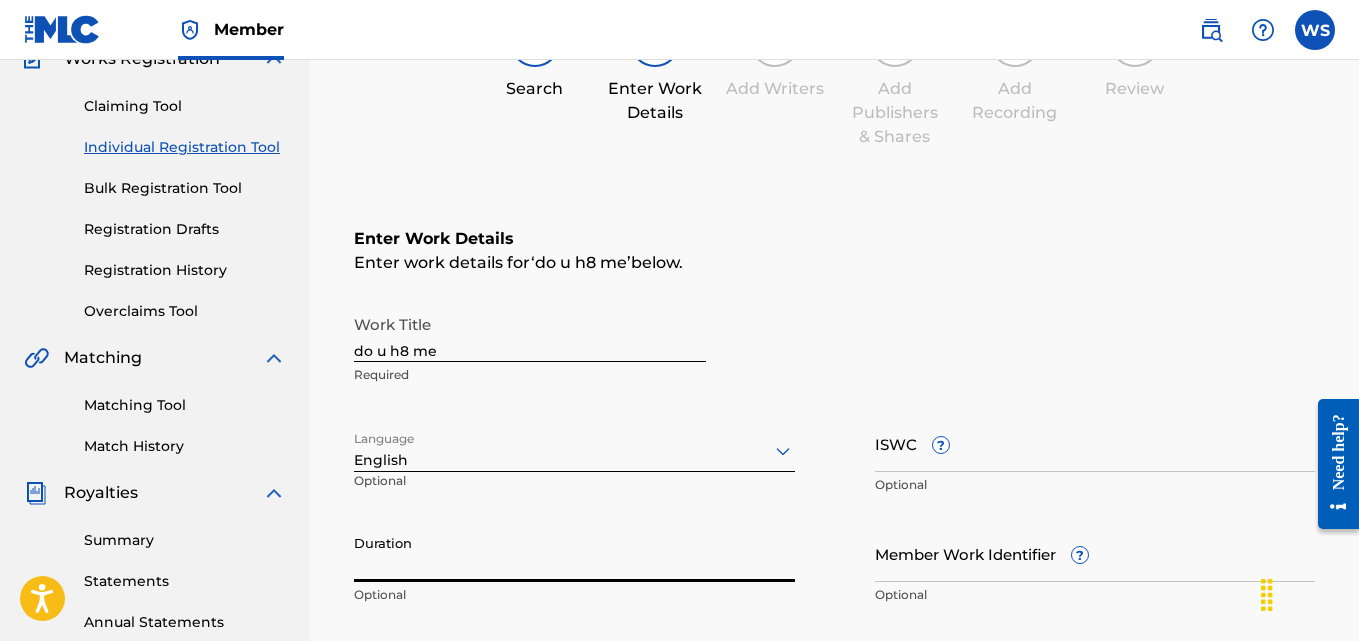 type on "3" 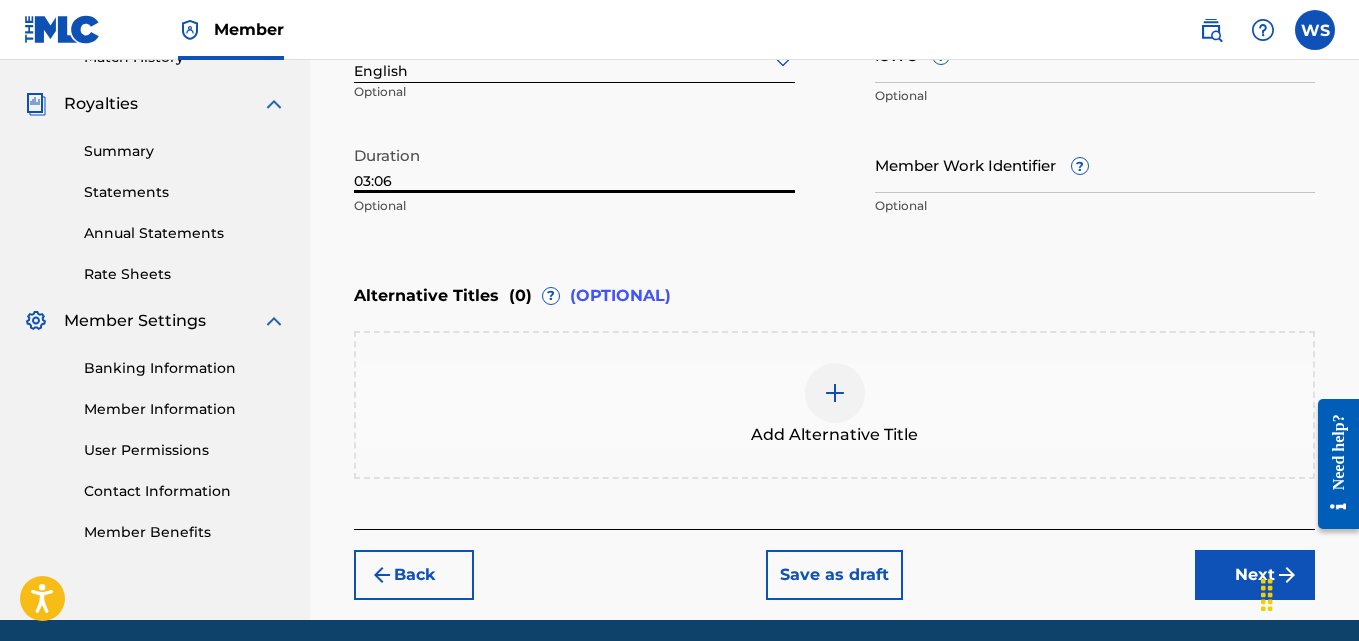 scroll, scrollTop: 584, scrollLeft: 0, axis: vertical 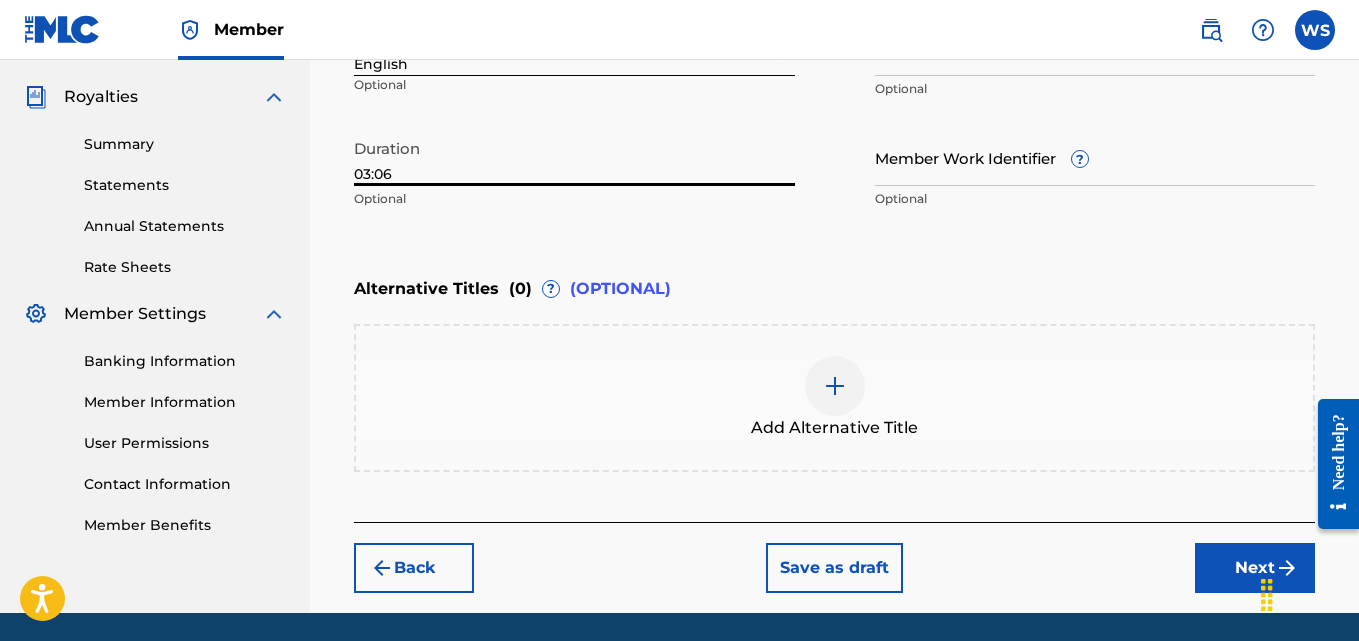 type on "03:06" 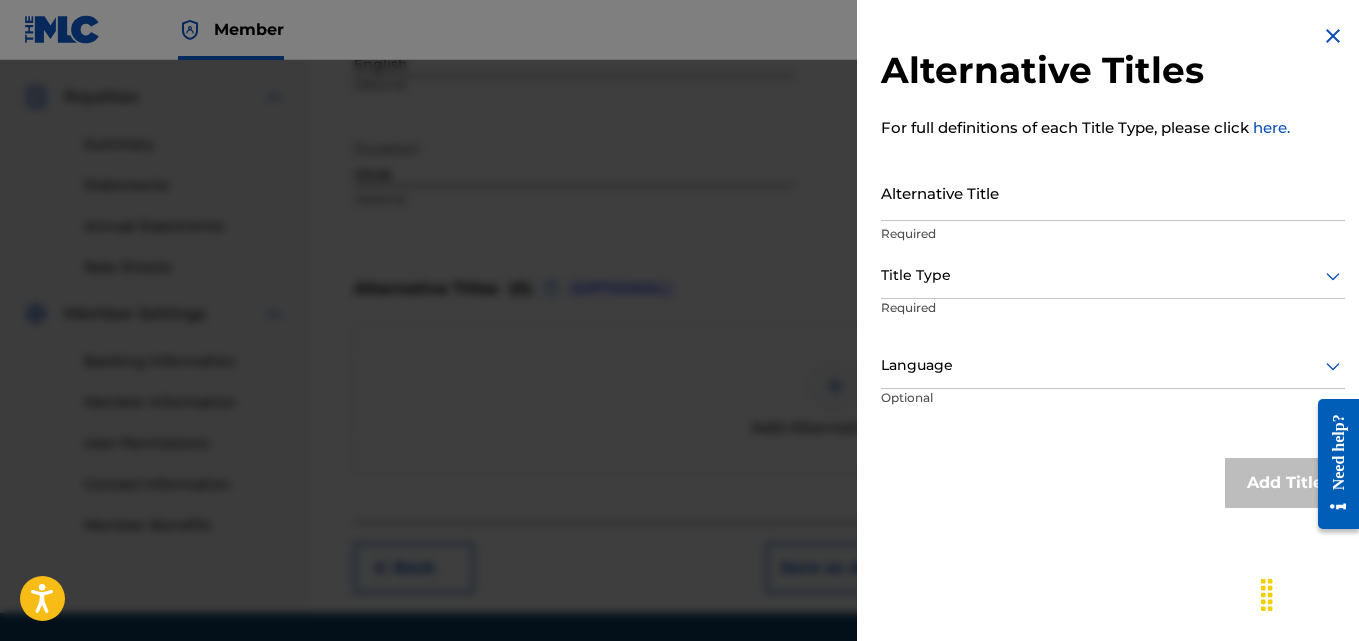click on "Alternative Title" at bounding box center [1113, 192] 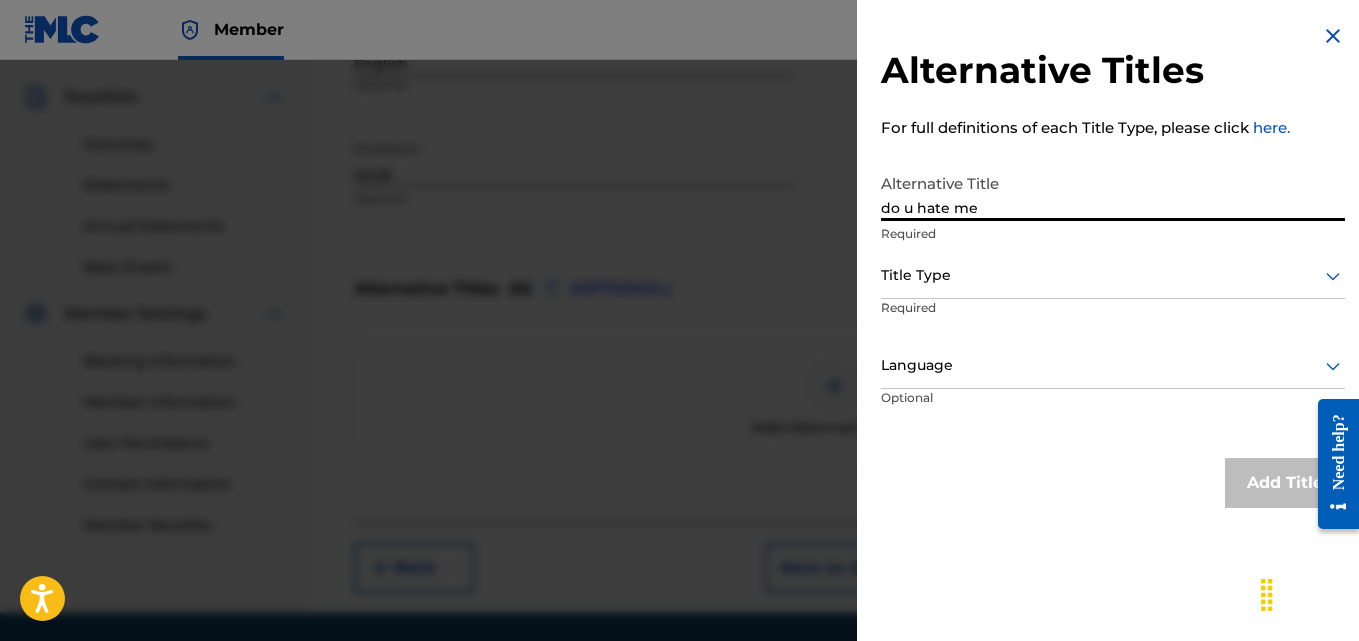type on "do u hate me" 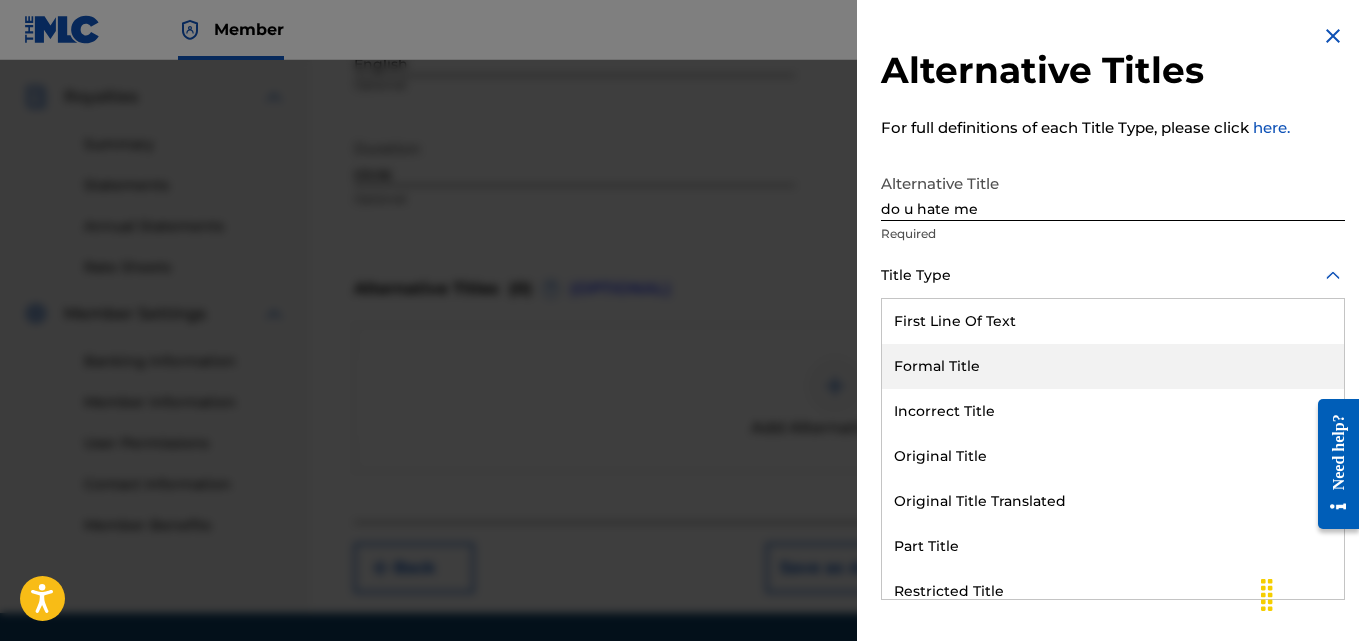 click on "Formal Title" at bounding box center (1113, 366) 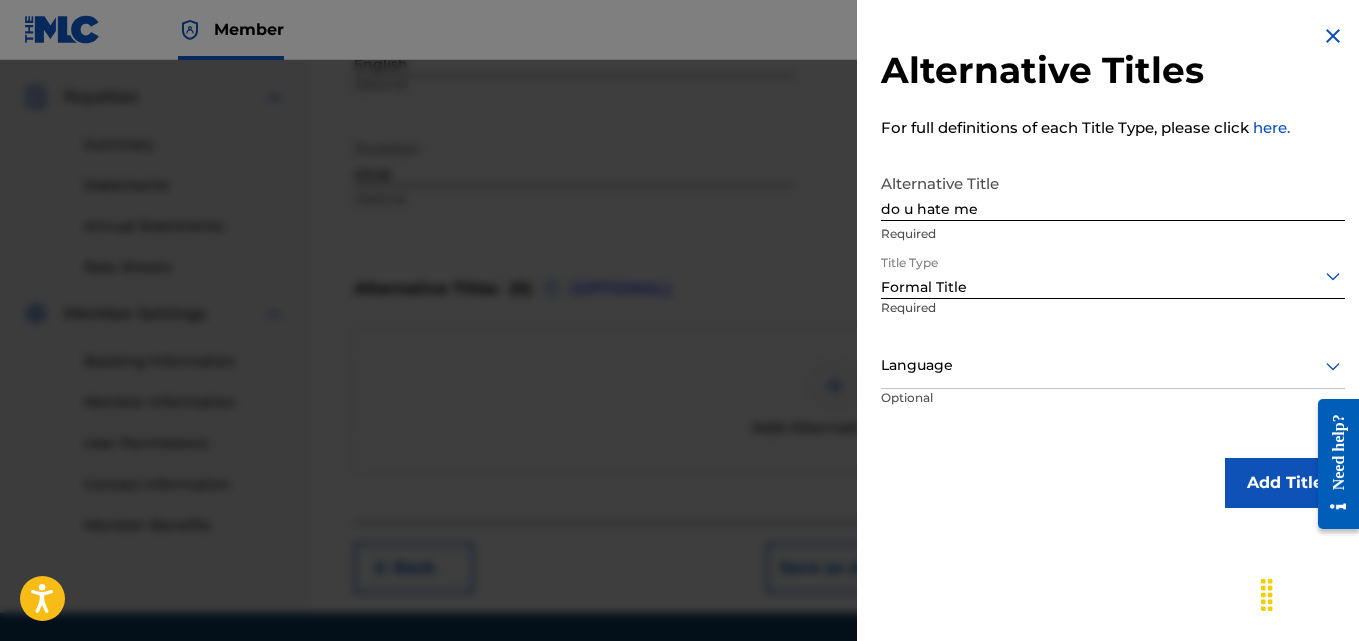 click at bounding box center (1113, 365) 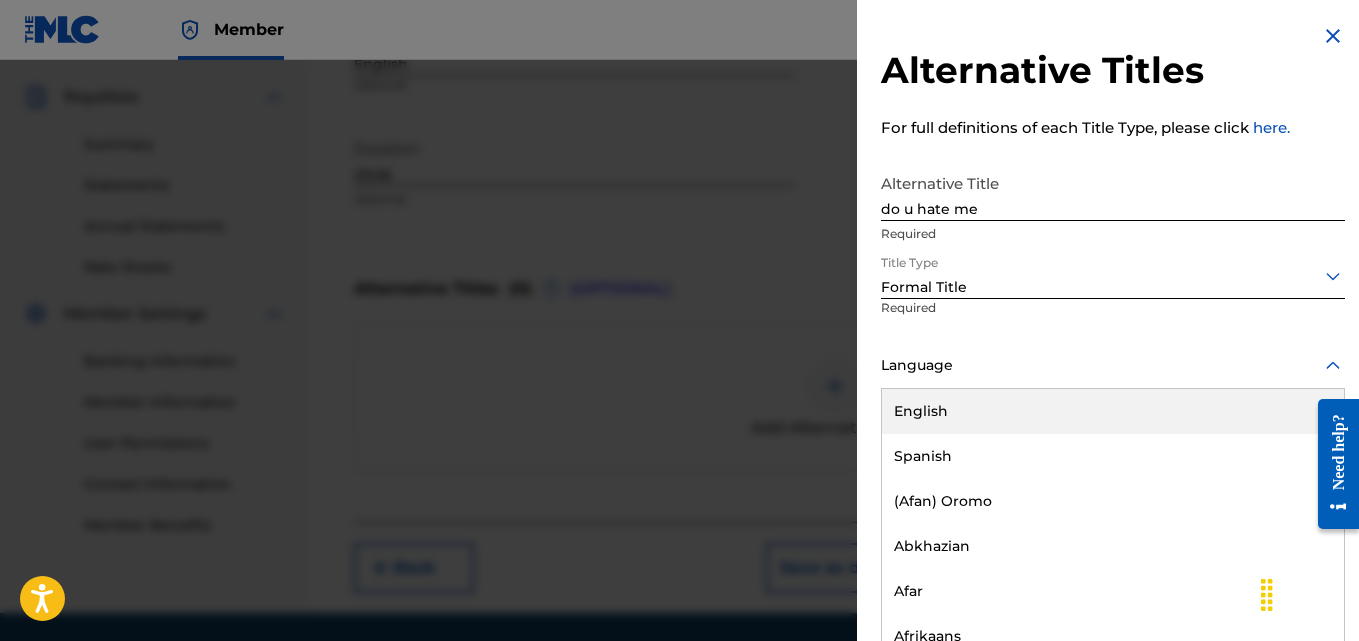 scroll, scrollTop: 1, scrollLeft: 0, axis: vertical 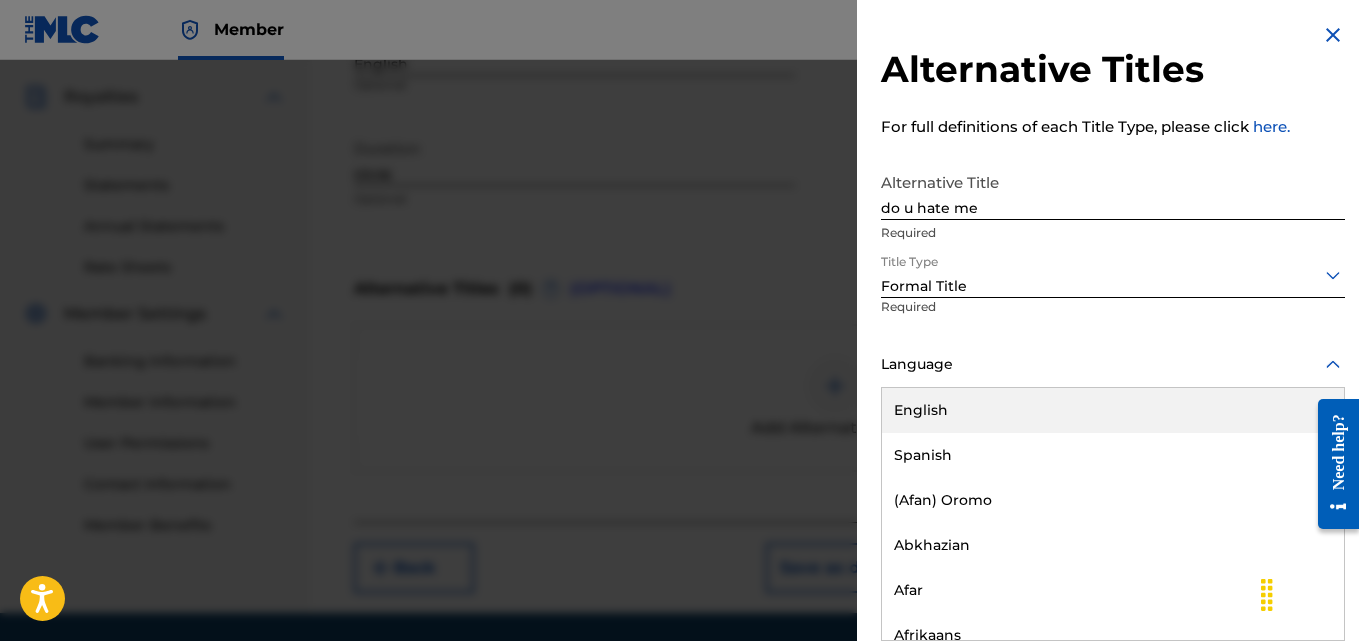 click on "English" at bounding box center [1113, 410] 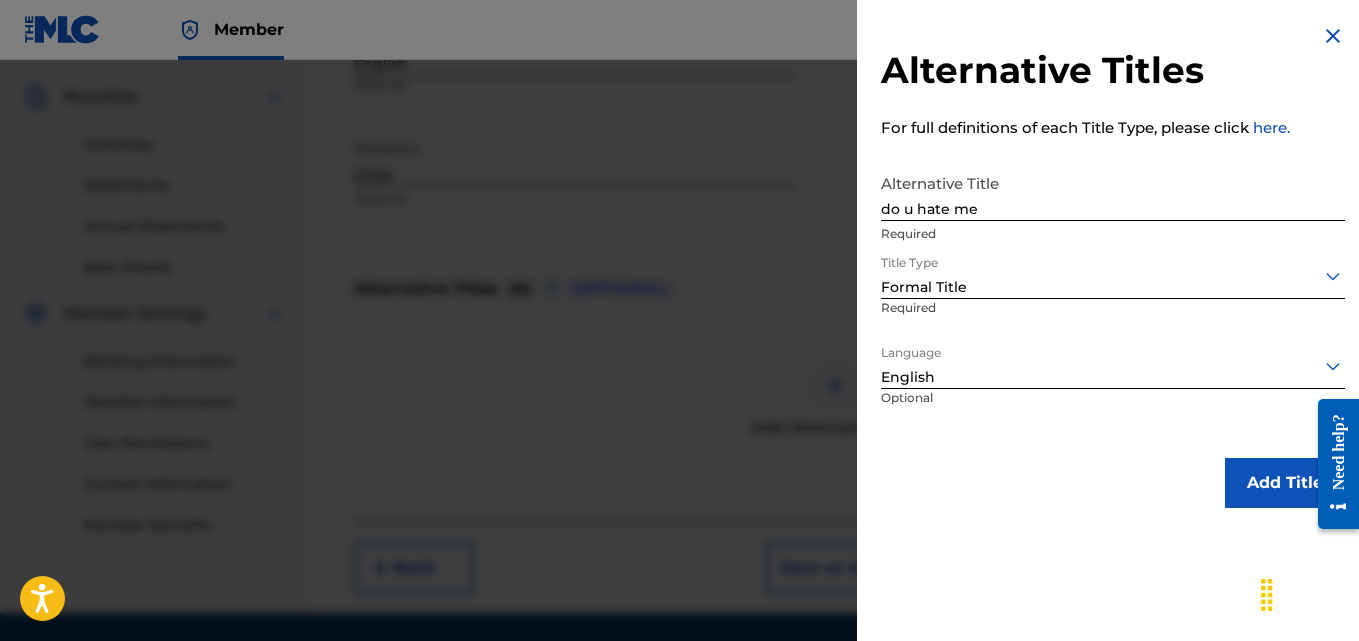 click on "Add Title" at bounding box center (1285, 483) 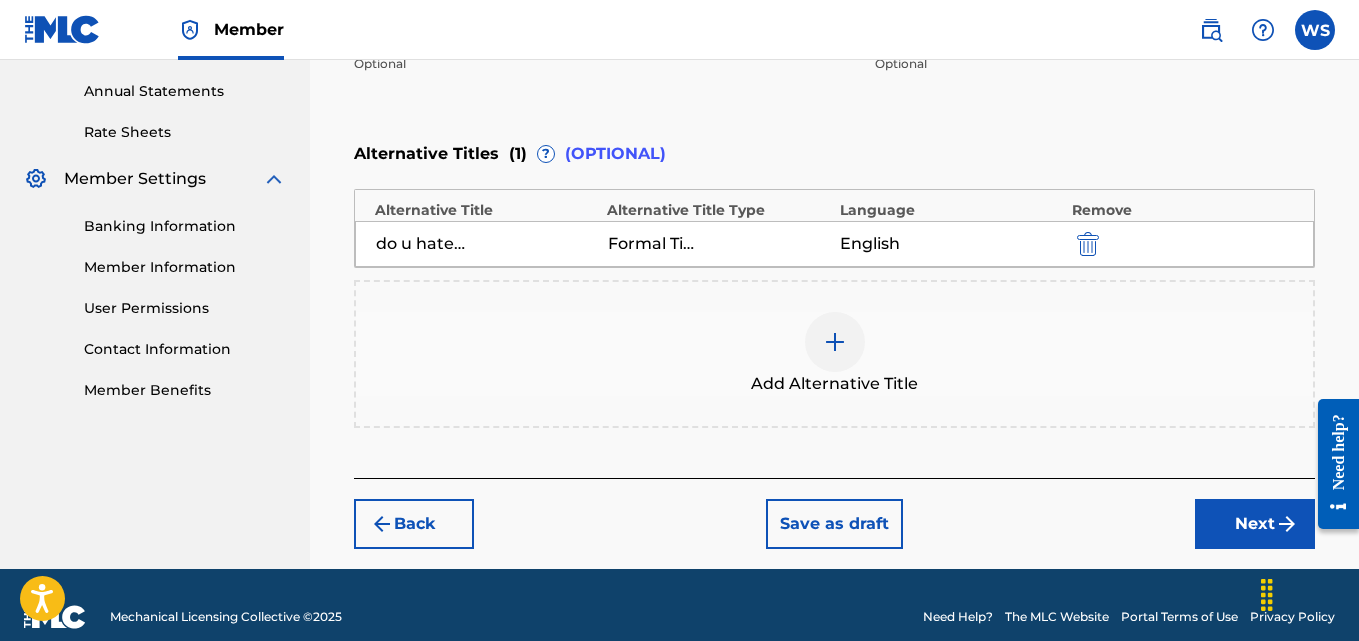 click on "Next" at bounding box center (1255, 524) 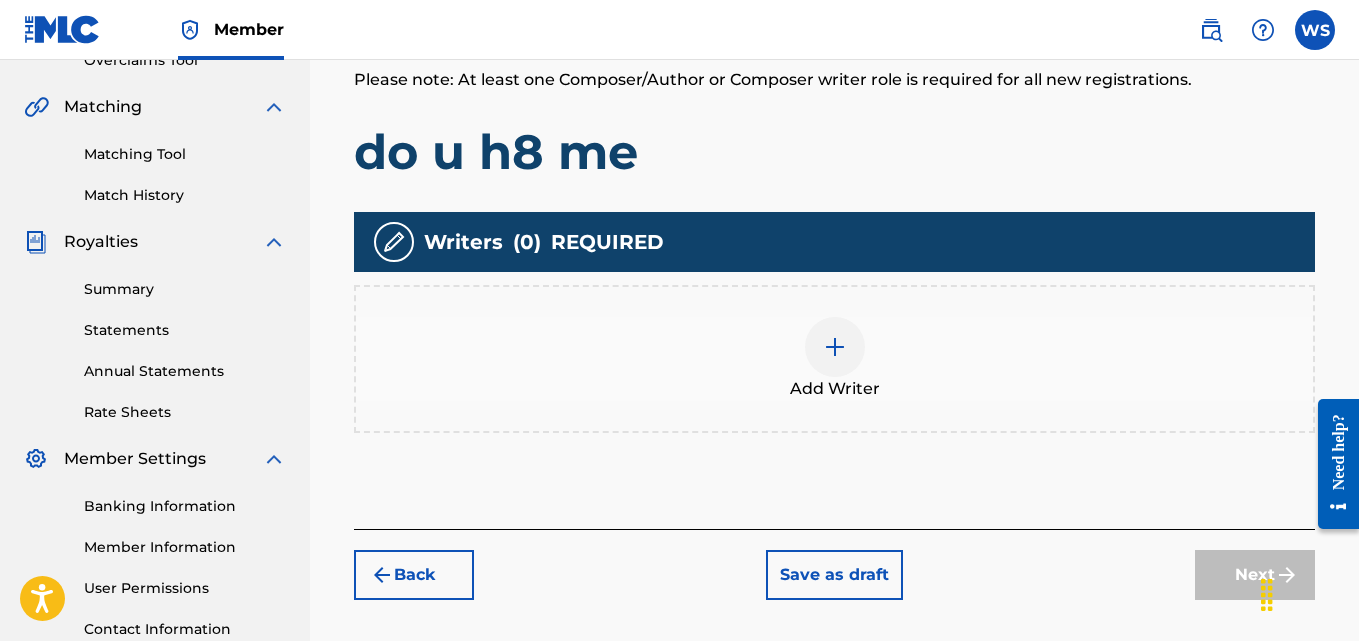 scroll, scrollTop: 442, scrollLeft: 0, axis: vertical 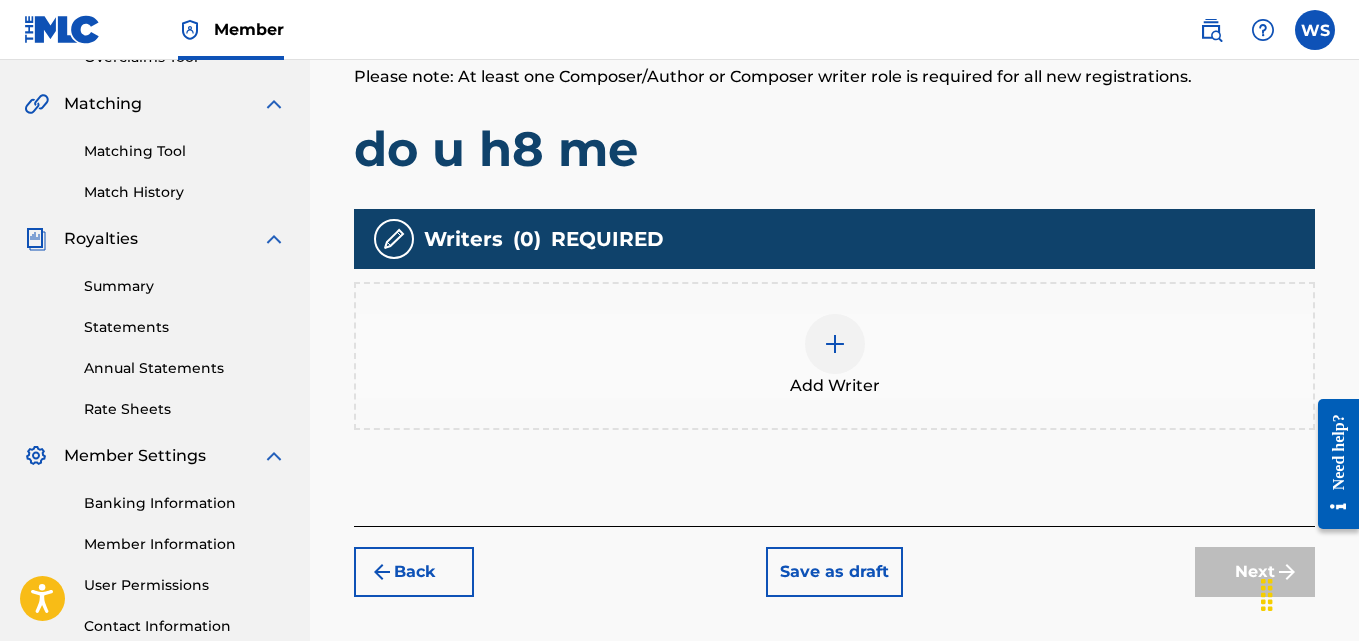 click at bounding box center [835, 344] 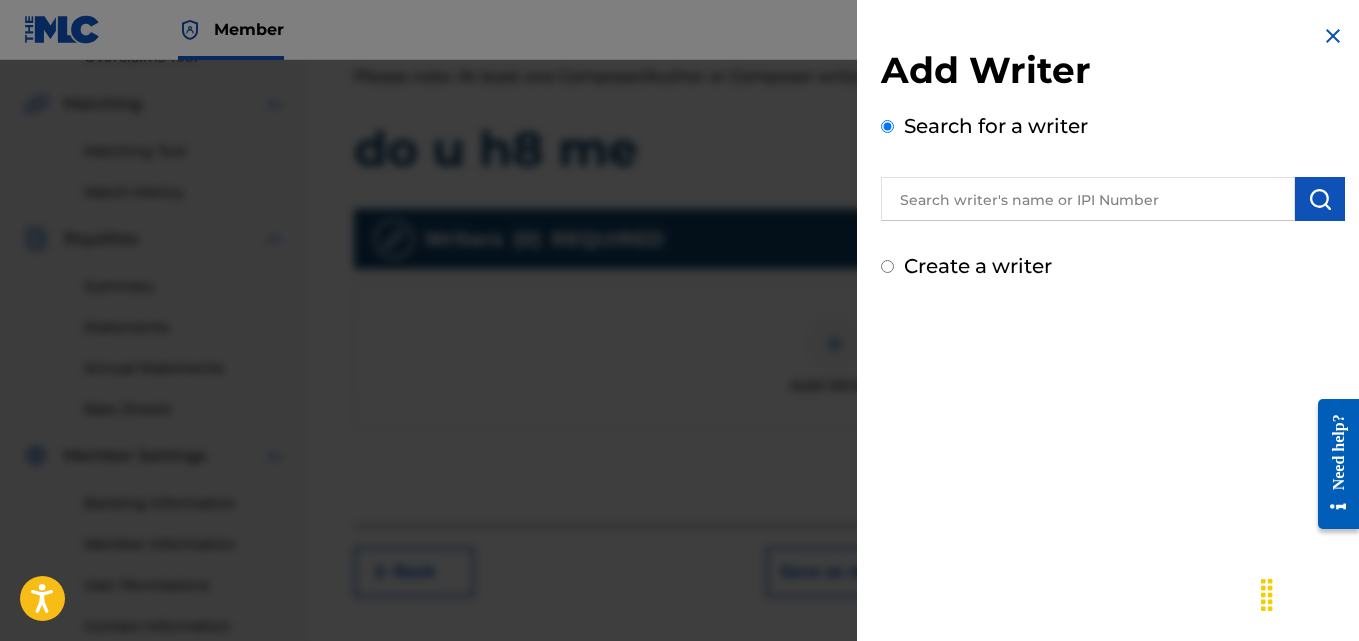 click at bounding box center [1088, 199] 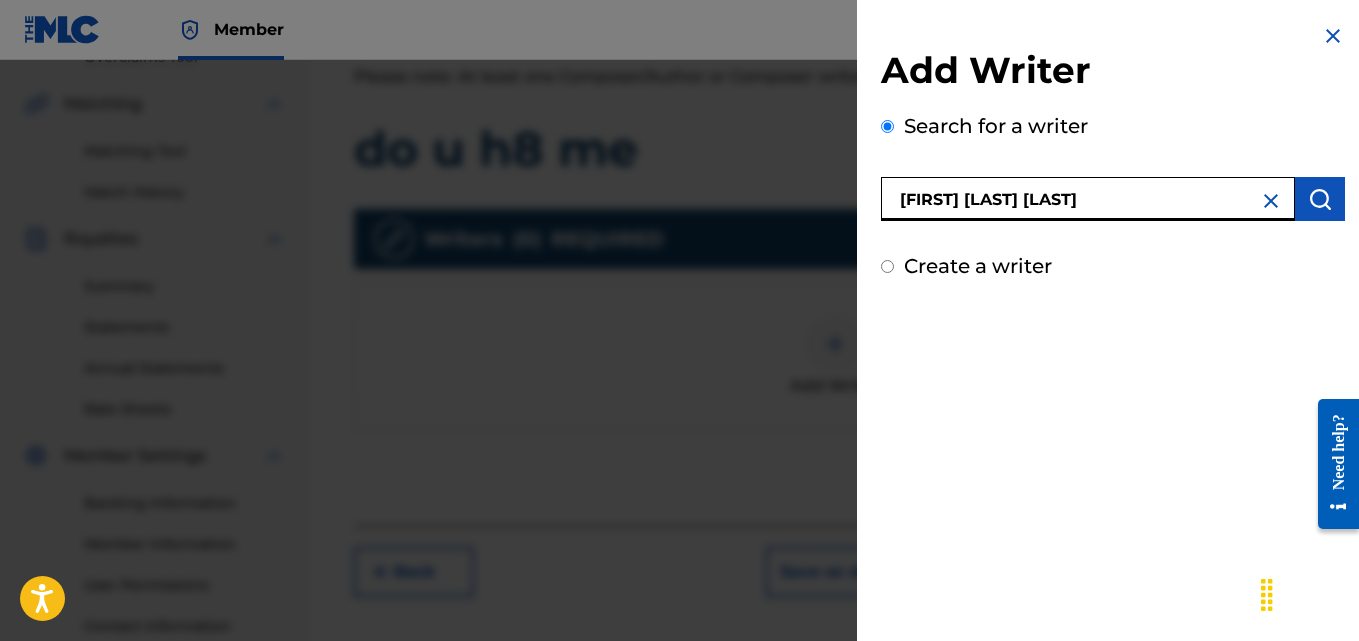 click at bounding box center [1320, 199] 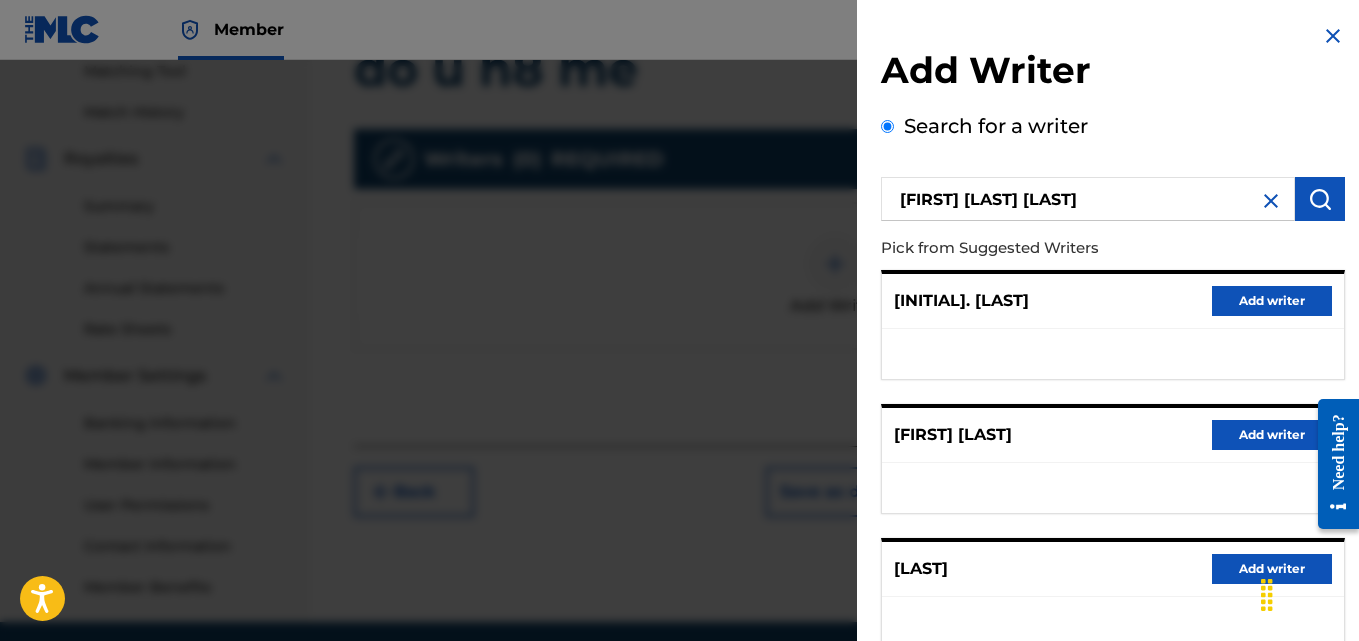 scroll, scrollTop: 490, scrollLeft: 0, axis: vertical 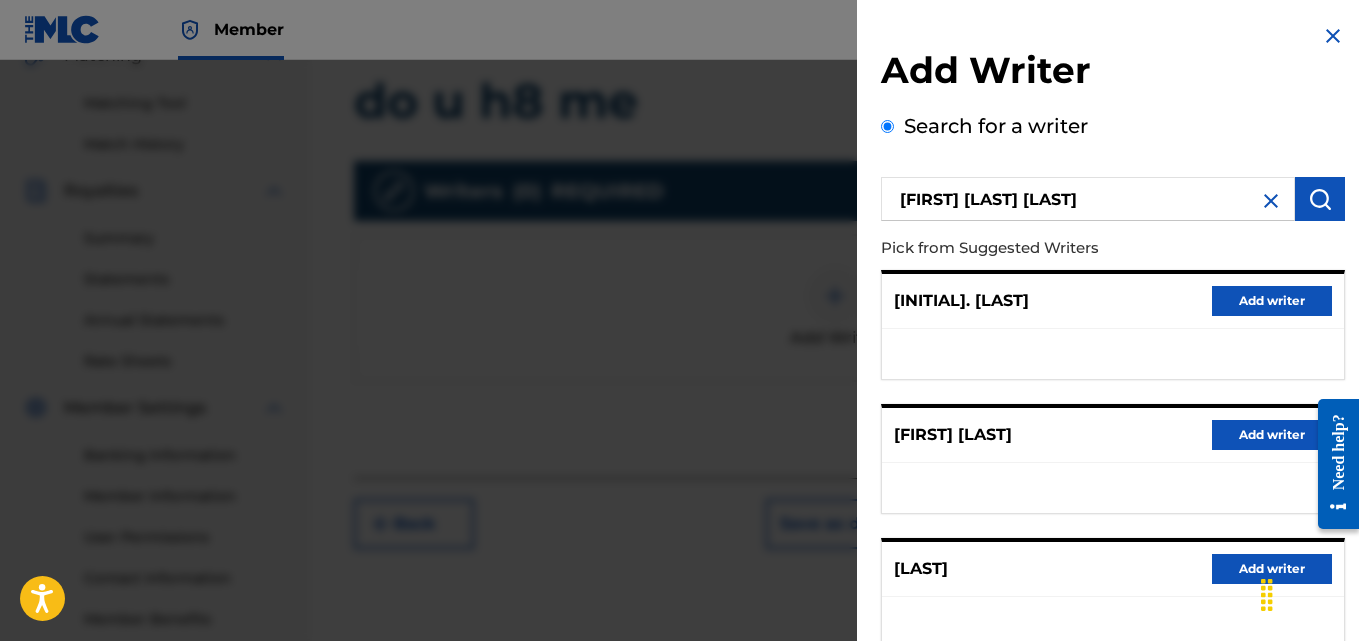 click on "[FIRST] [LAST] [LAST]" at bounding box center [1088, 199] 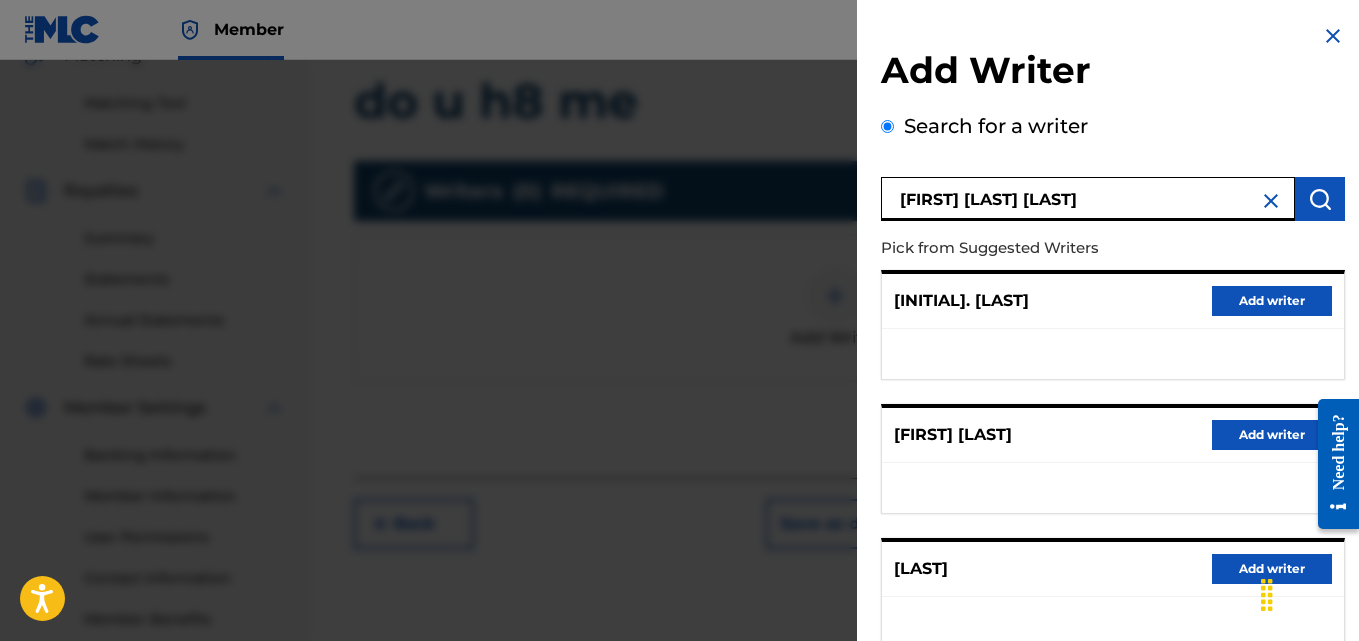 type on "[FIRST] [LAST]" 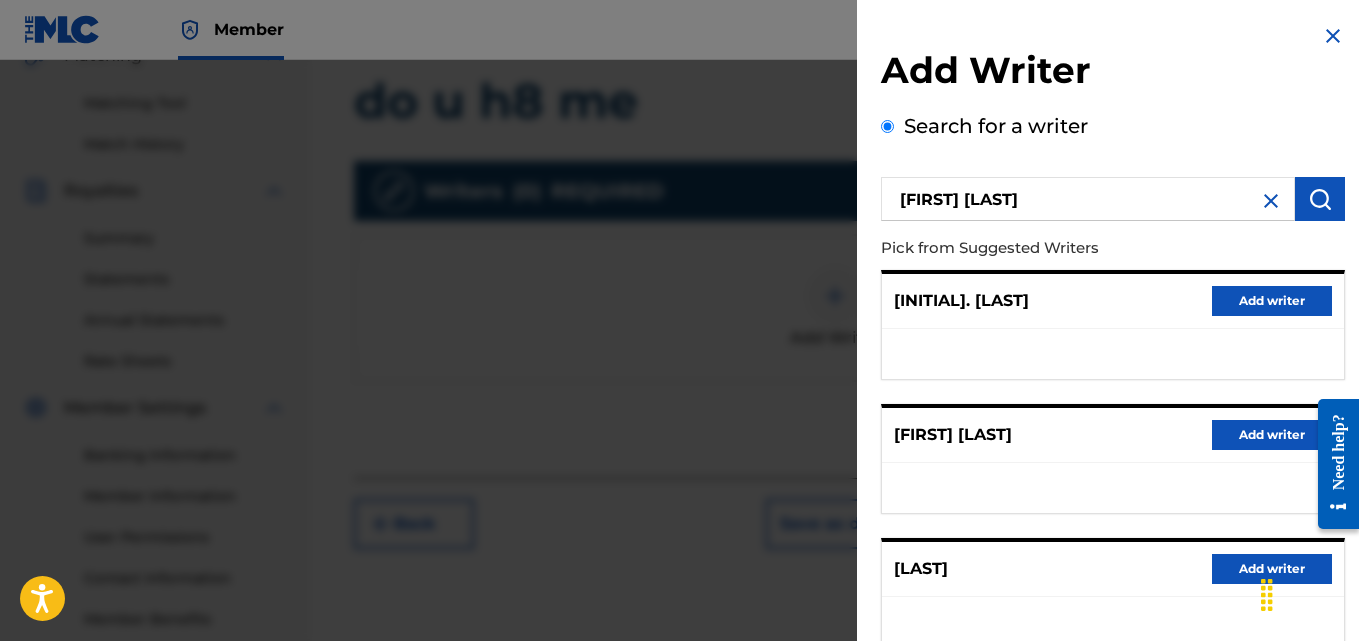 click at bounding box center (1320, 199) 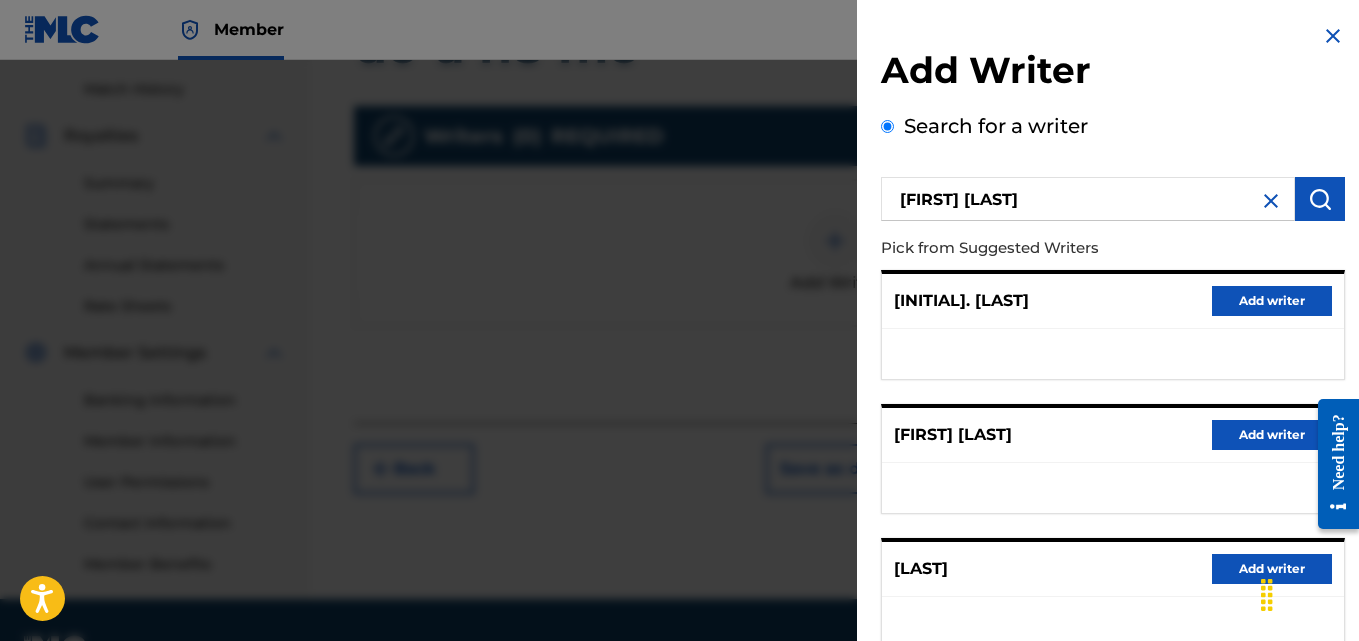 scroll, scrollTop: 535, scrollLeft: 0, axis: vertical 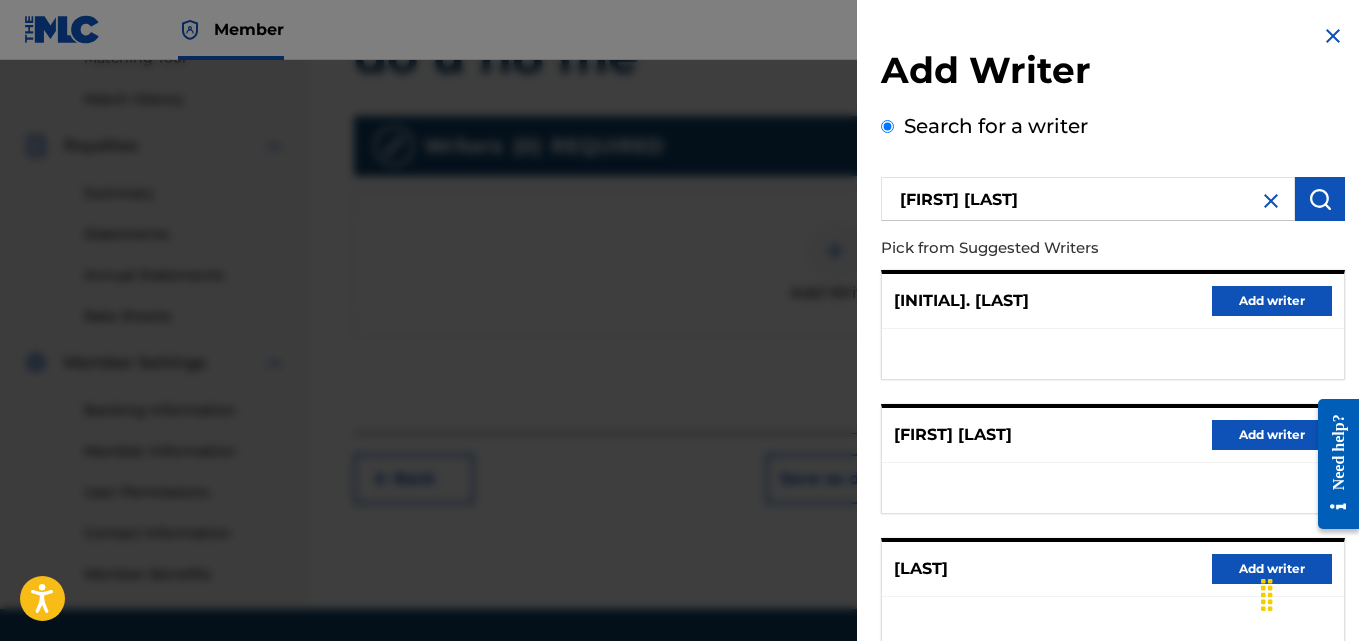 type 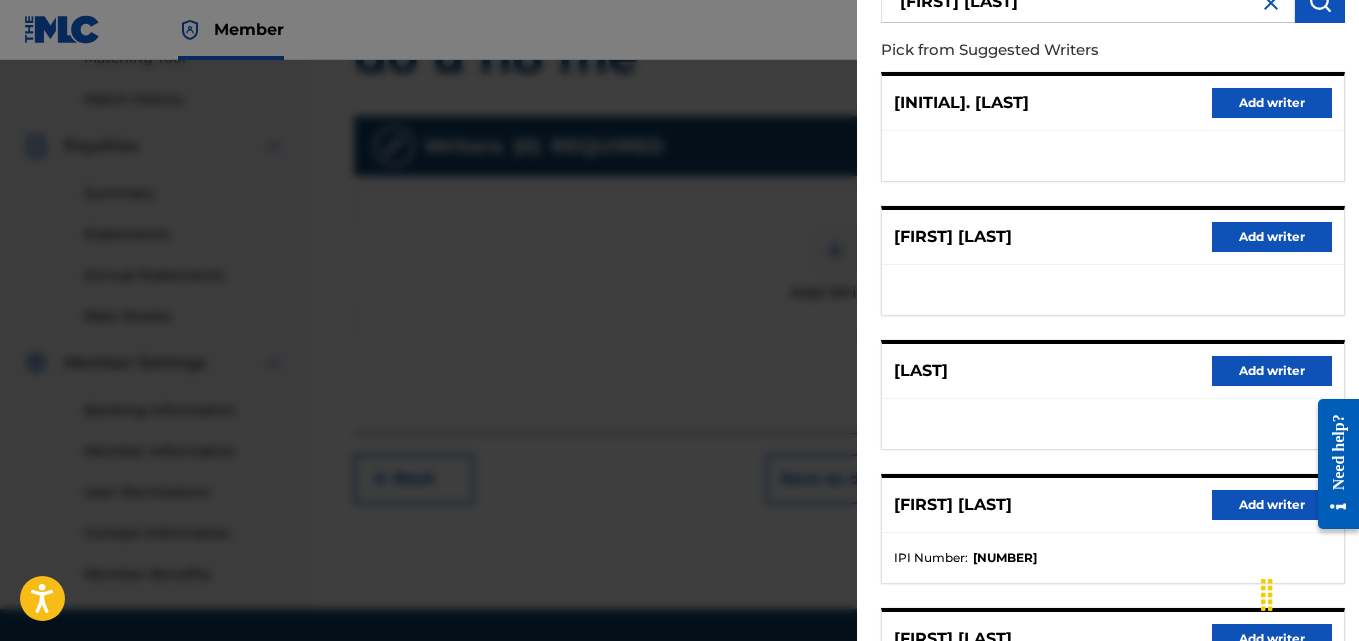 scroll, scrollTop: 200, scrollLeft: 0, axis: vertical 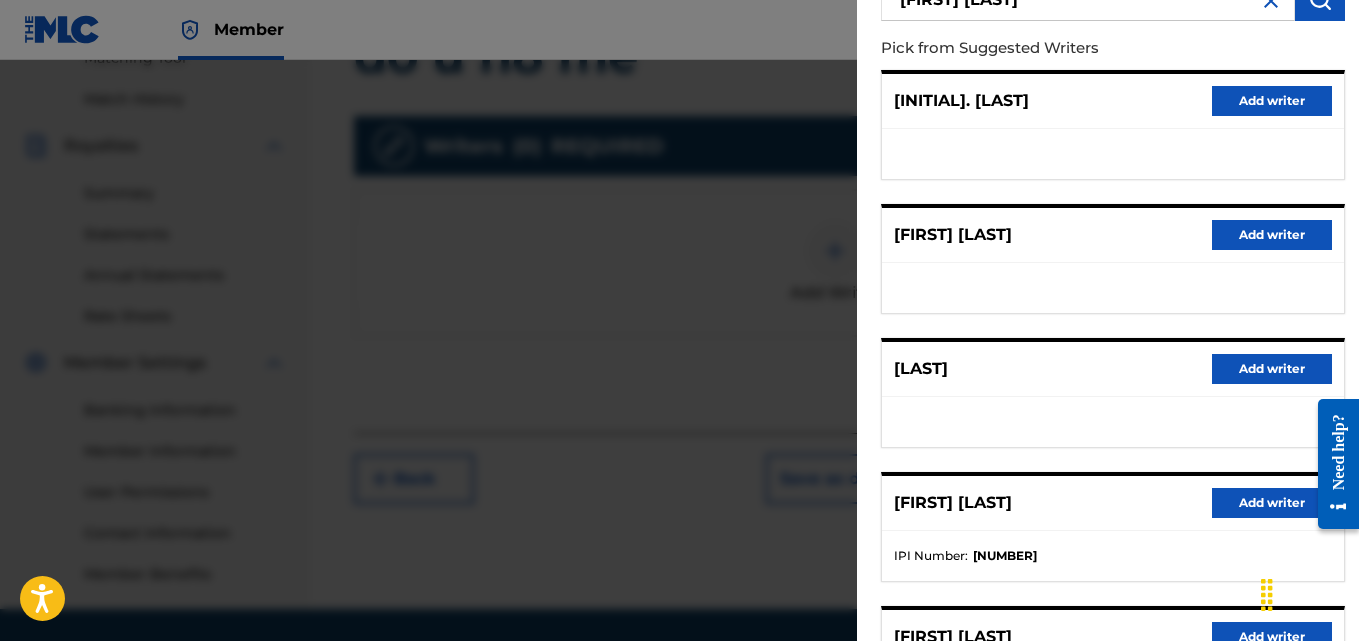 click on "Add writer" at bounding box center [1272, 503] 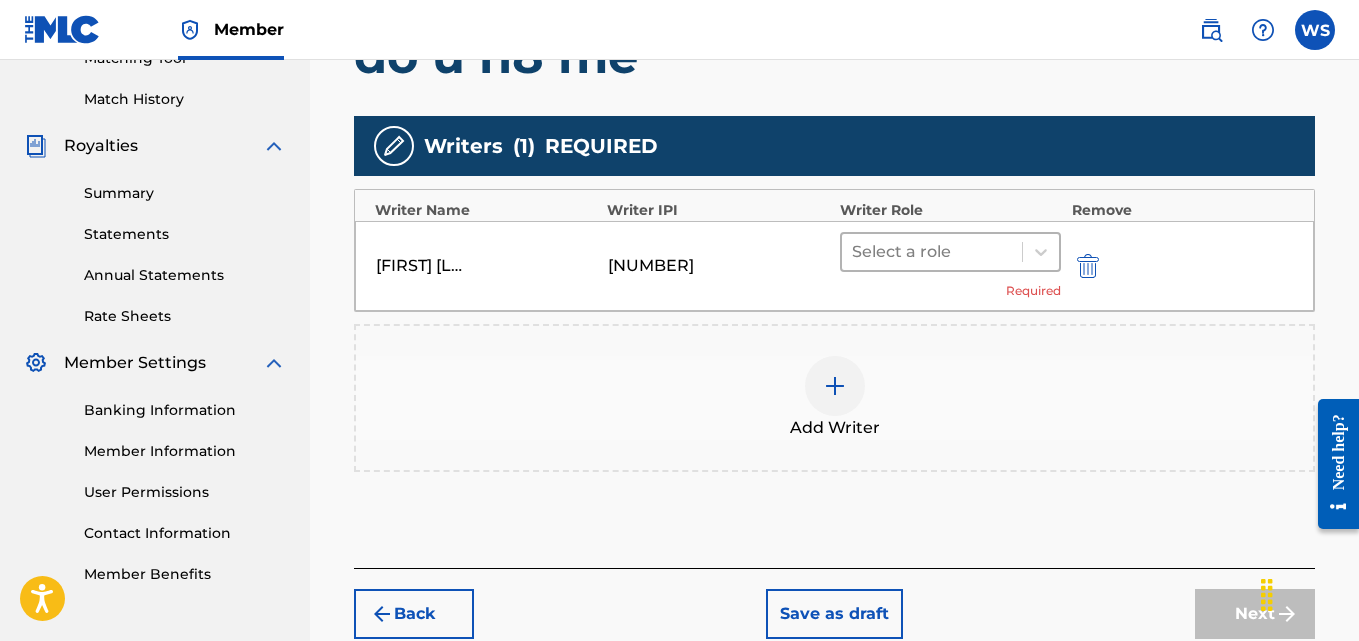 click at bounding box center [932, 252] 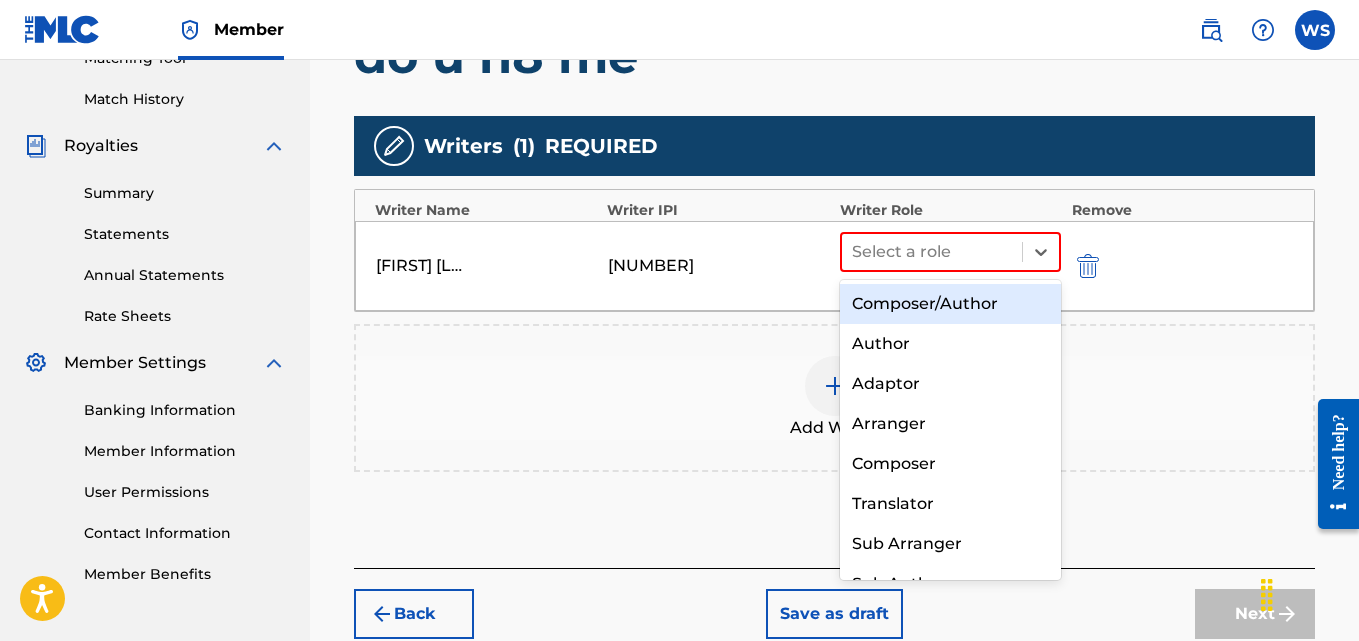 click on "Composer/Author" at bounding box center [951, 304] 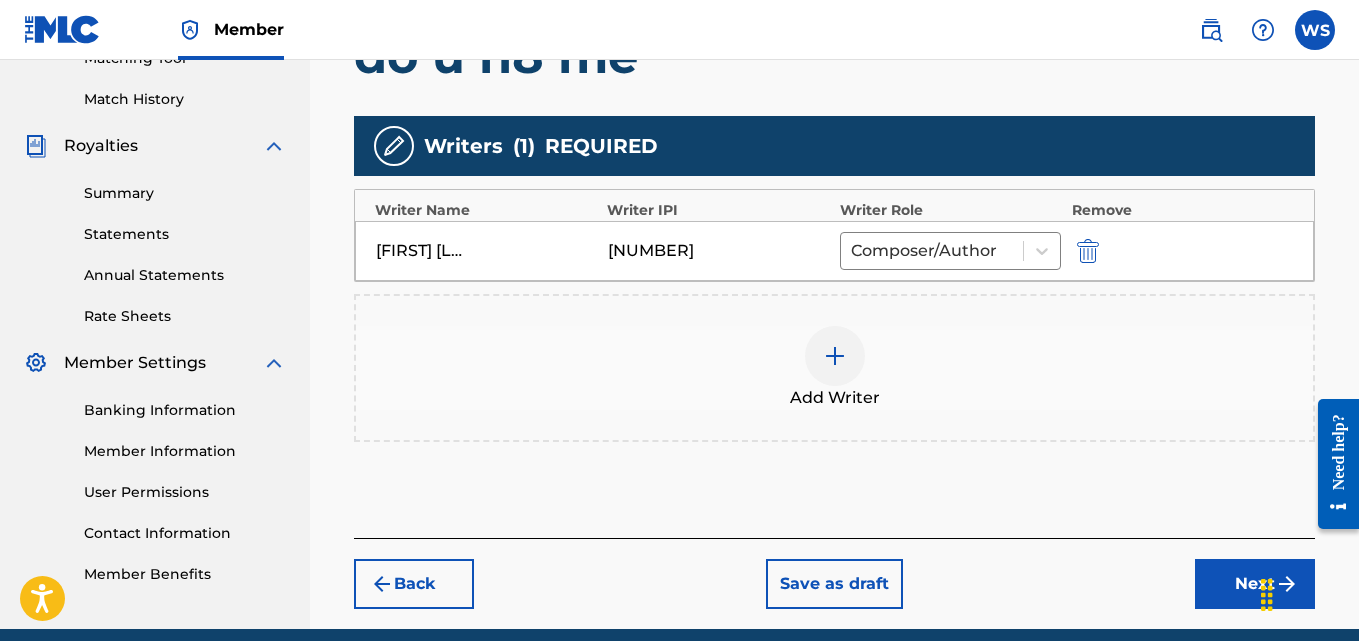click on "Next" at bounding box center [1255, 584] 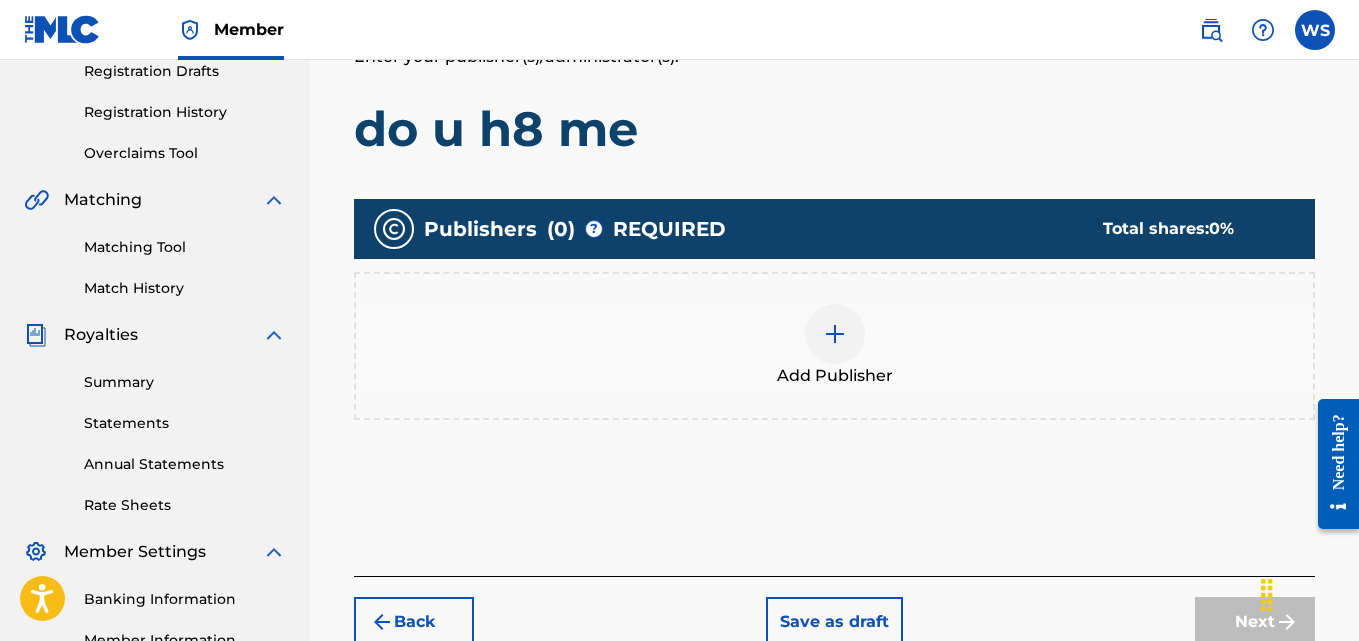 scroll, scrollTop: 377, scrollLeft: 0, axis: vertical 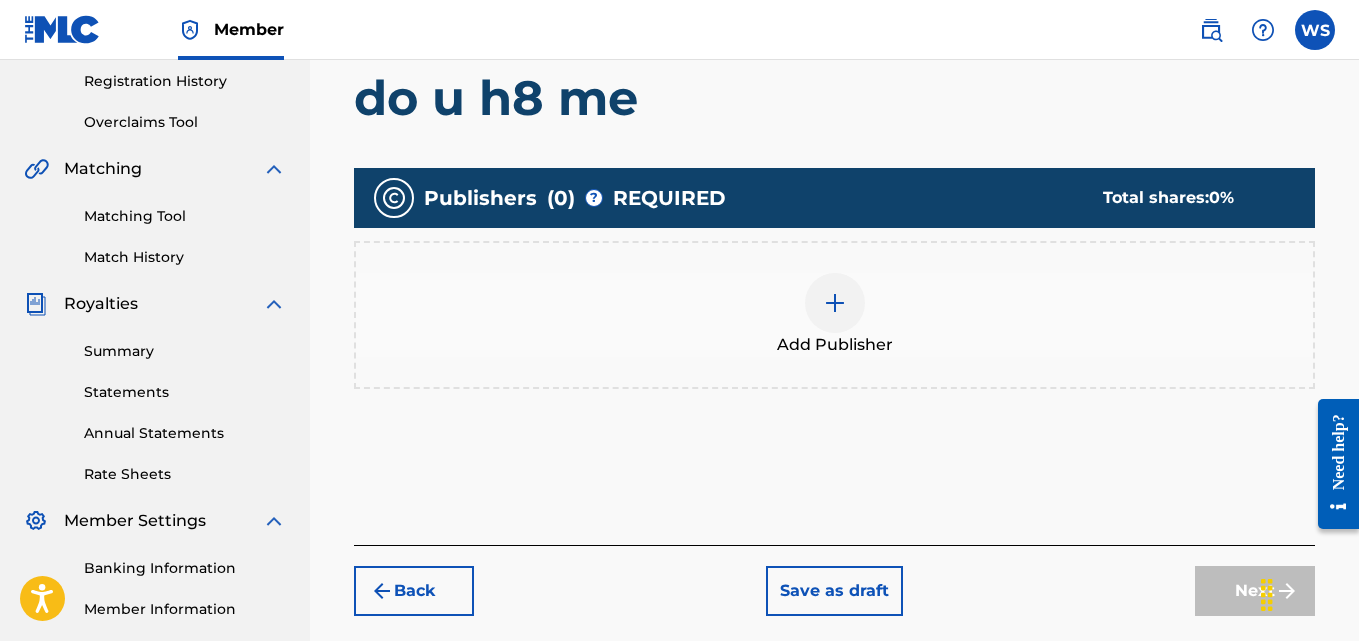 click at bounding box center [835, 303] 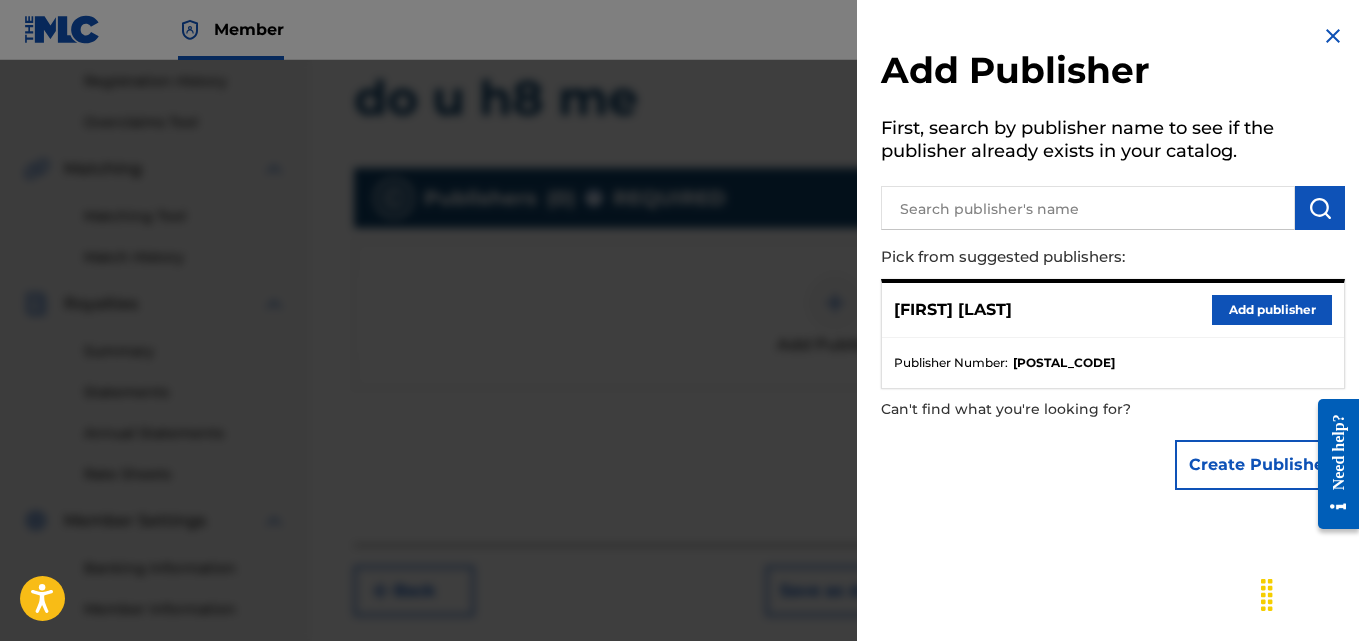 click on "Add publisher" at bounding box center (1272, 310) 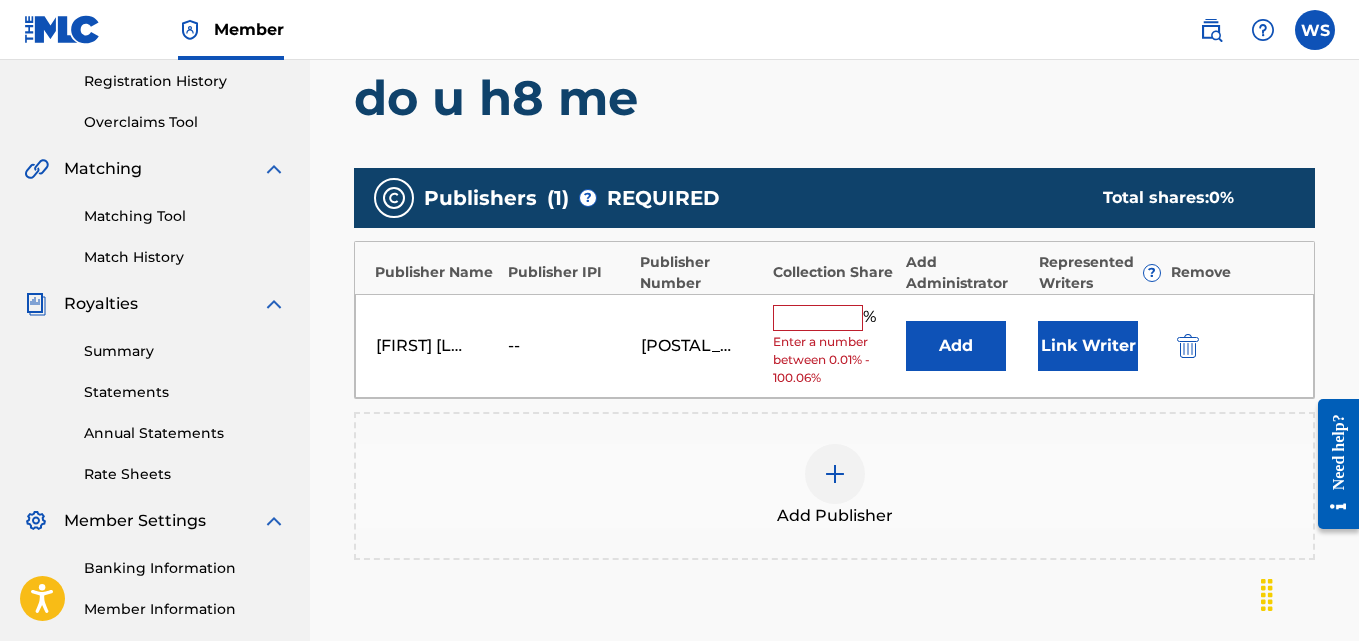 click at bounding box center (818, 318) 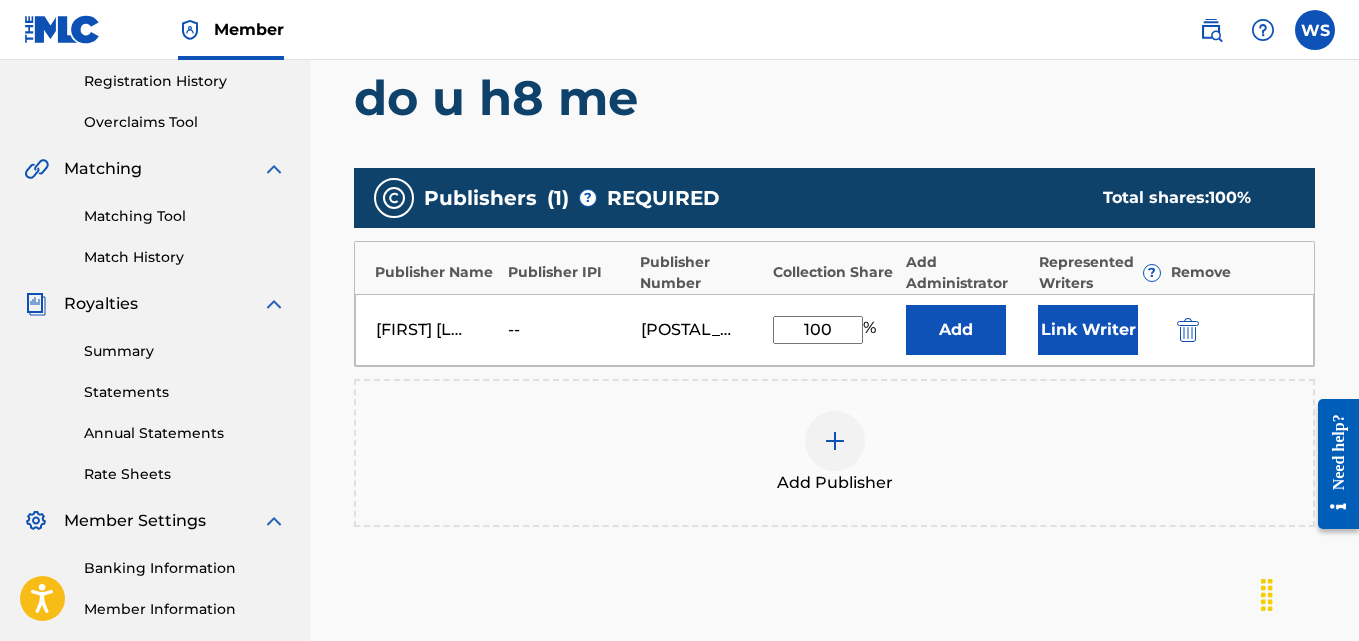 type on "100" 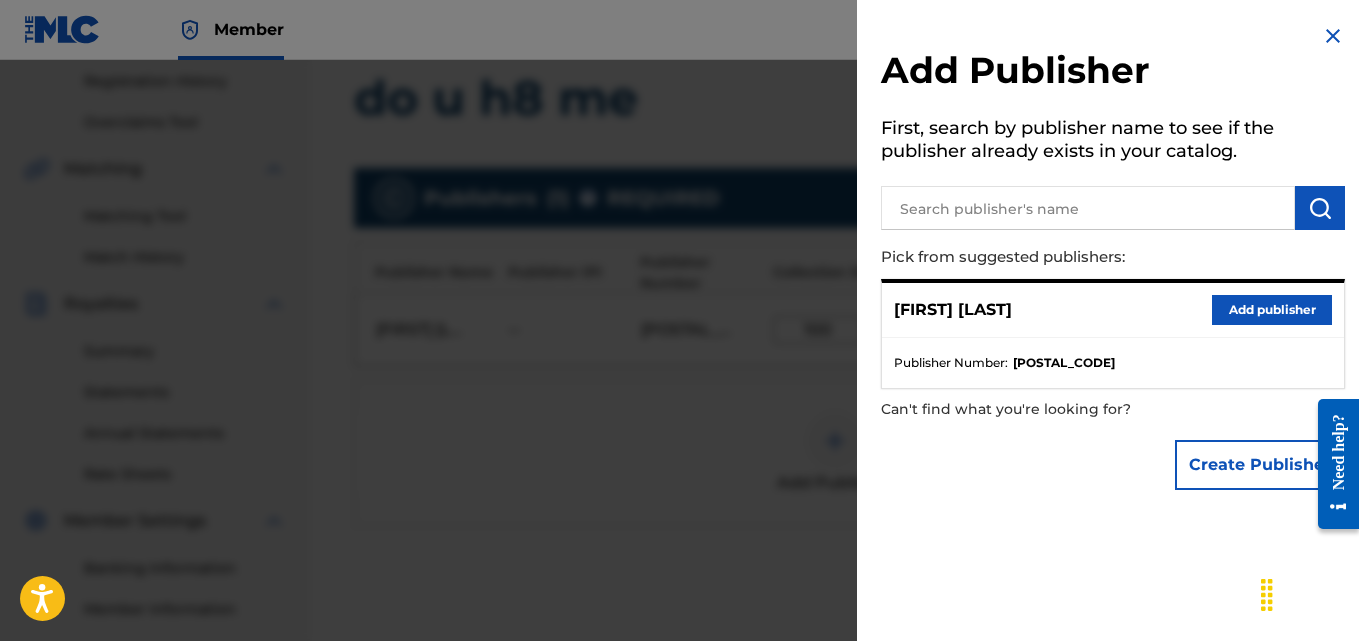 click on "Add publisher" at bounding box center (1272, 310) 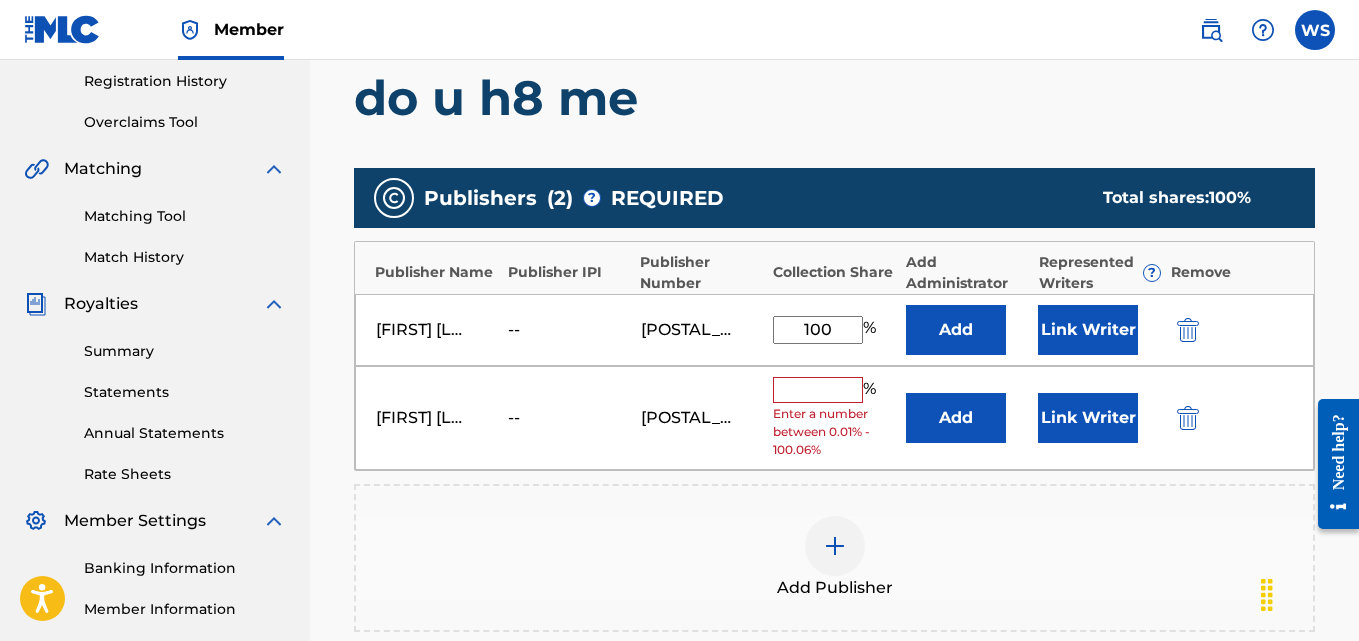 click at bounding box center [1188, 418] 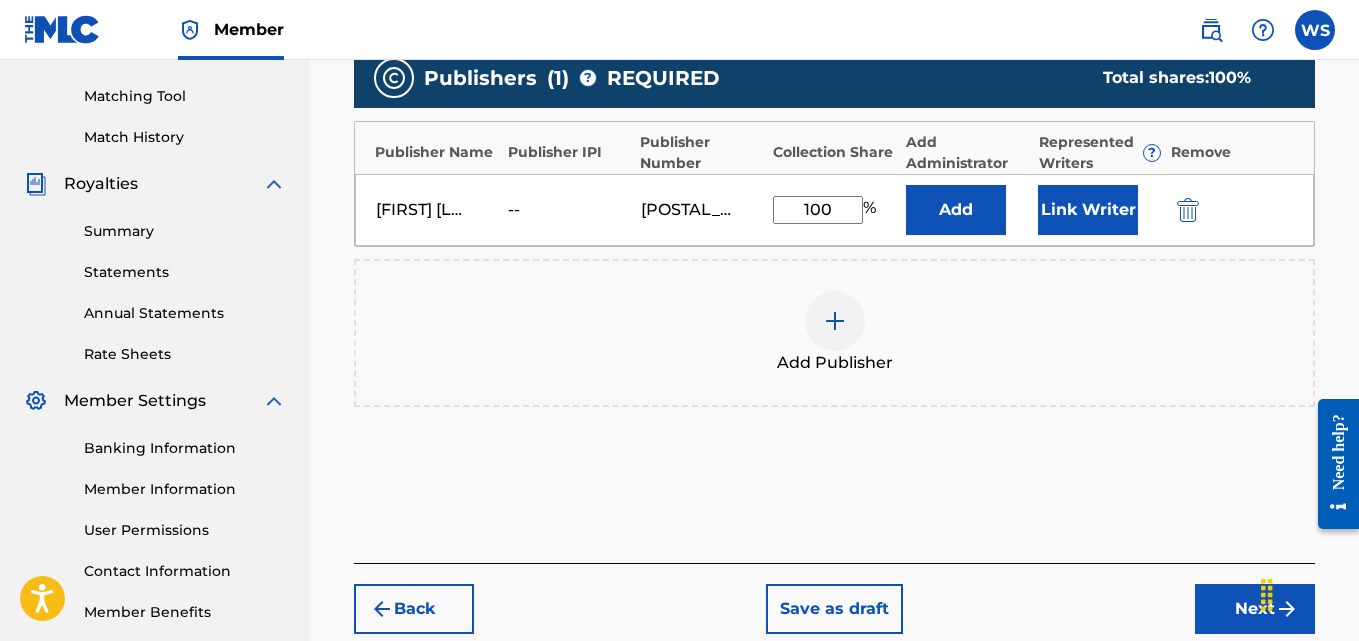 scroll, scrollTop: 606, scrollLeft: 0, axis: vertical 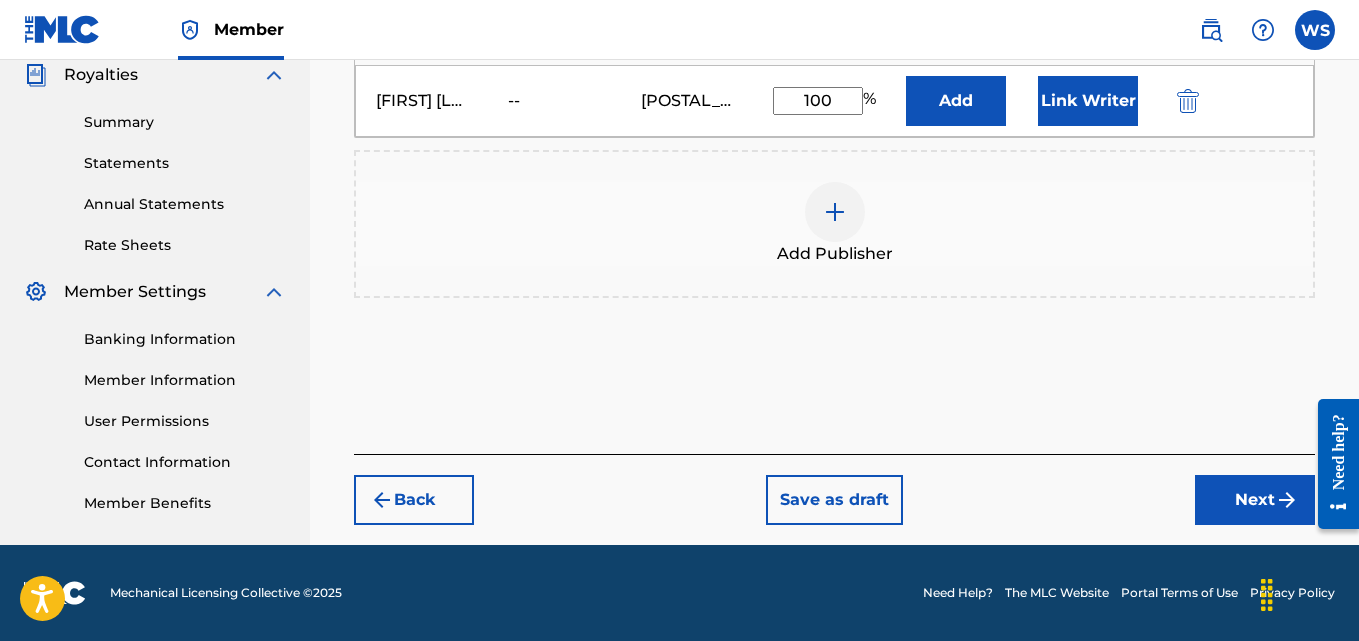 click on "Next" at bounding box center [1255, 500] 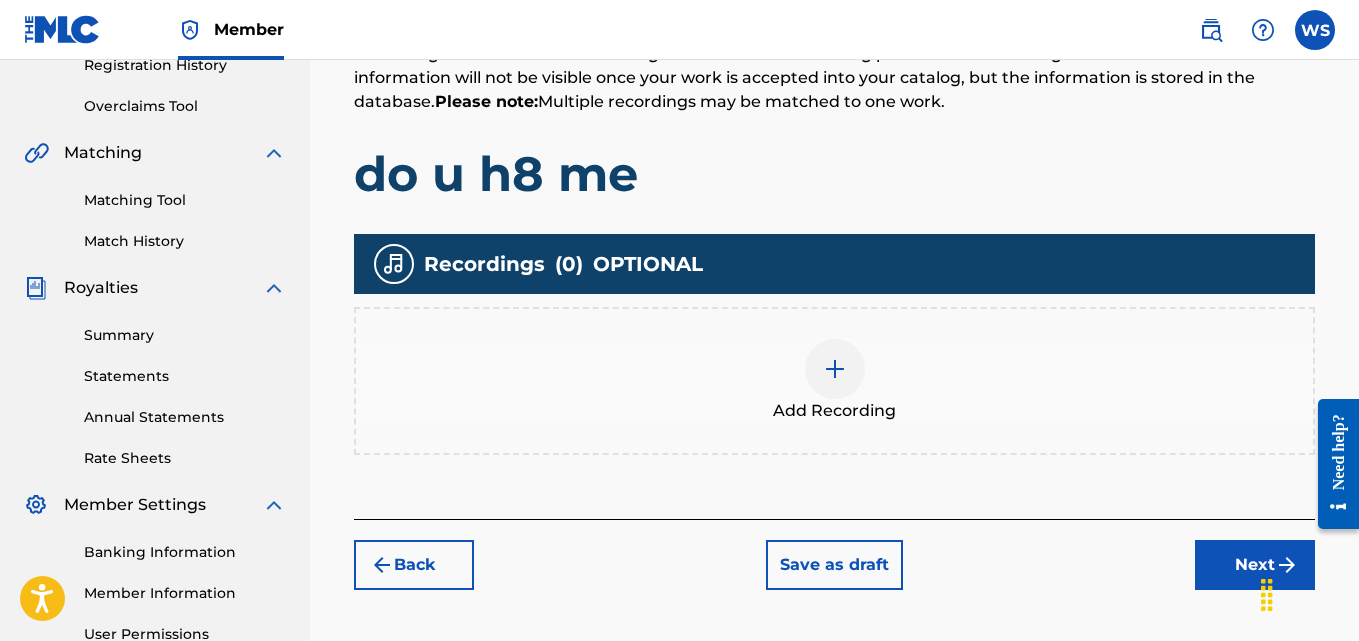 scroll, scrollTop: 446, scrollLeft: 0, axis: vertical 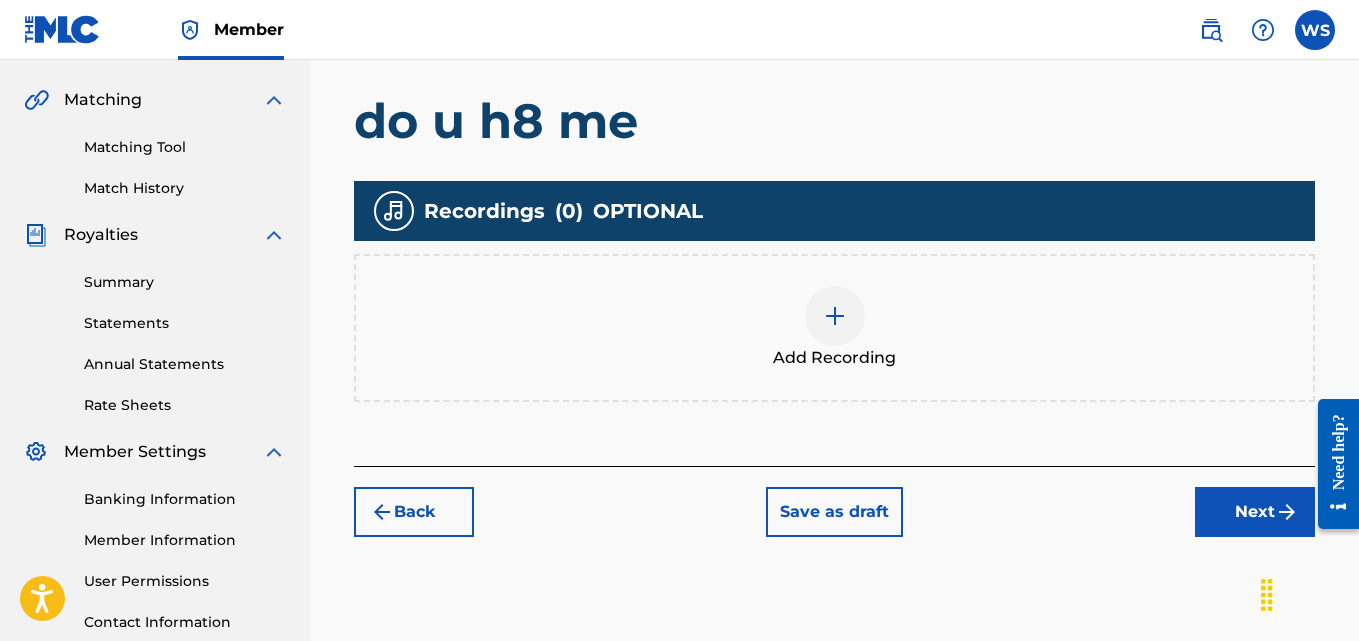click at bounding box center (835, 316) 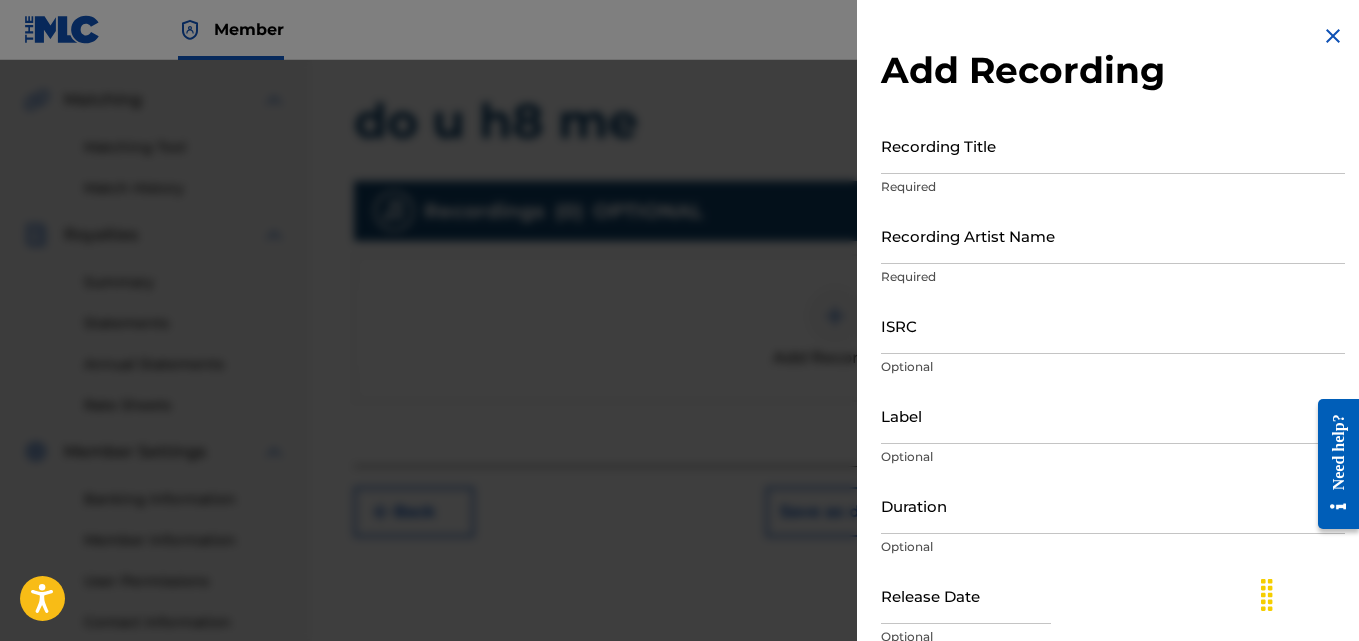 click on "Recording Title" at bounding box center (1113, 145) 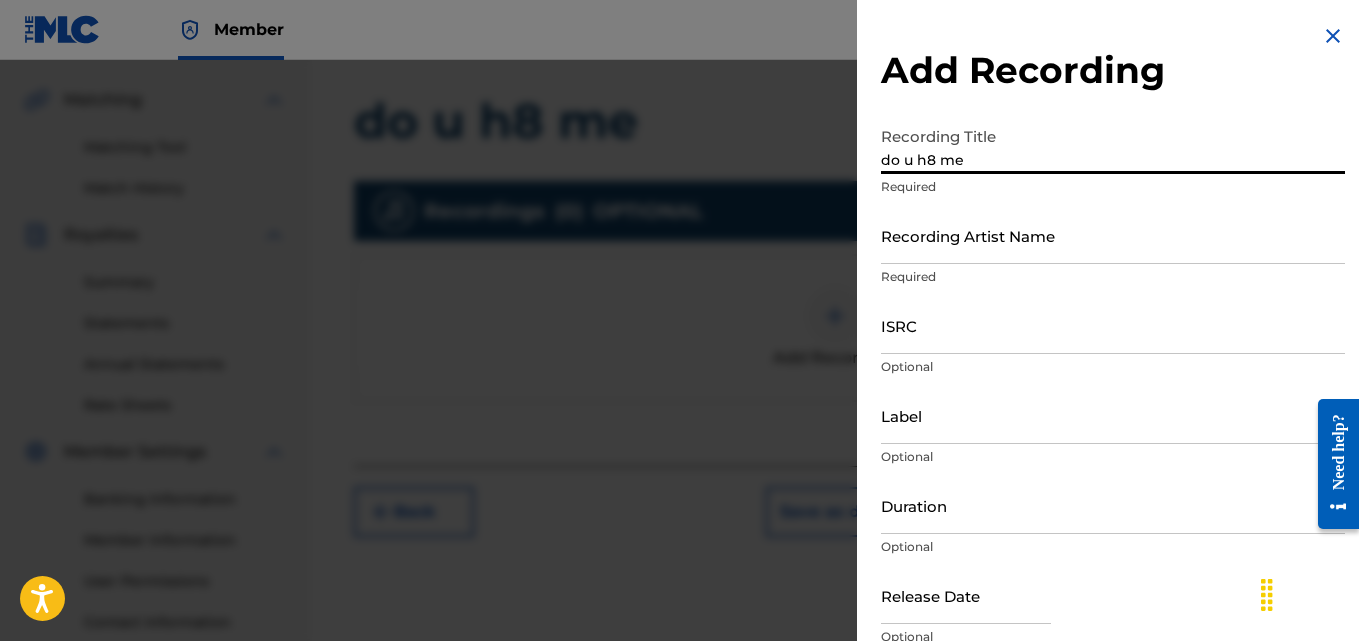 type on "do u h8 me" 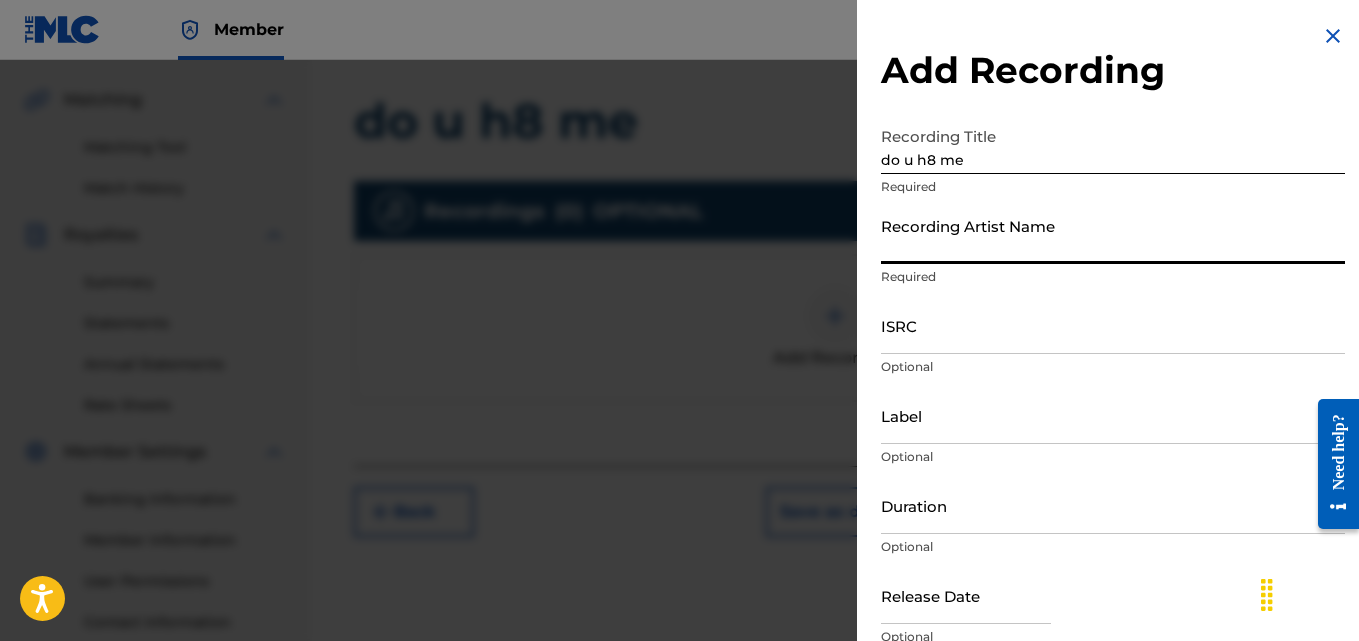 click on "Recording Artist Name" at bounding box center (1113, 235) 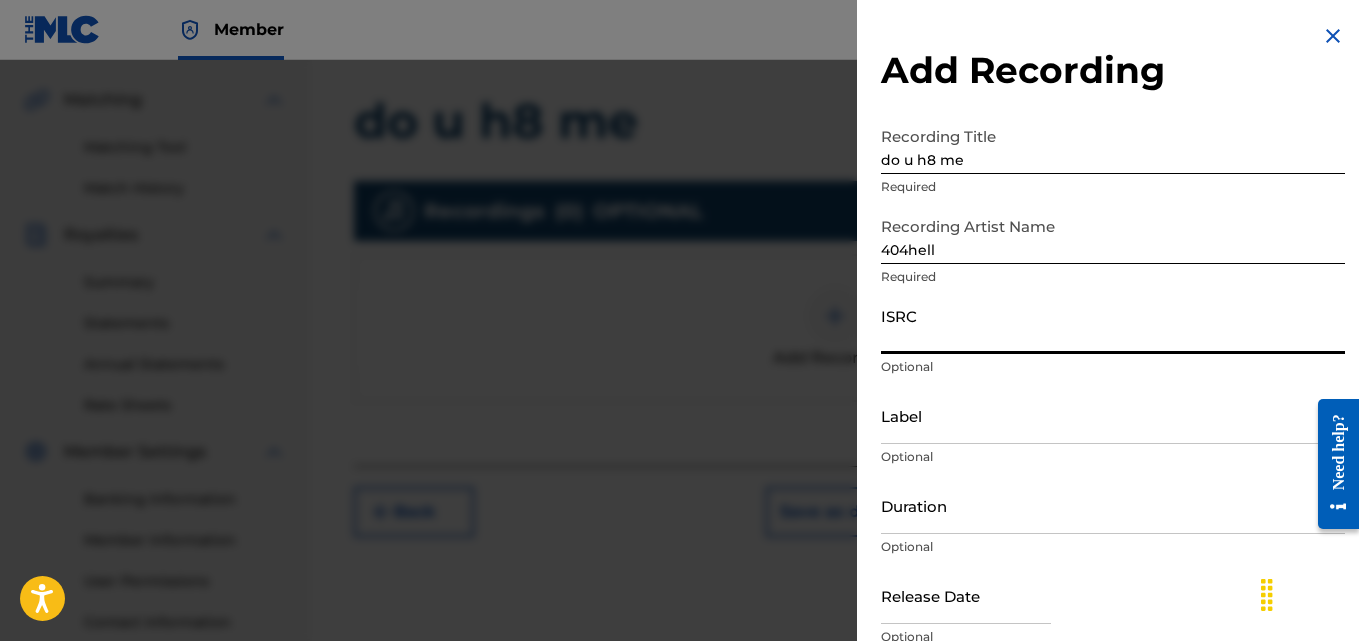 click on "ISRC" at bounding box center [1113, 325] 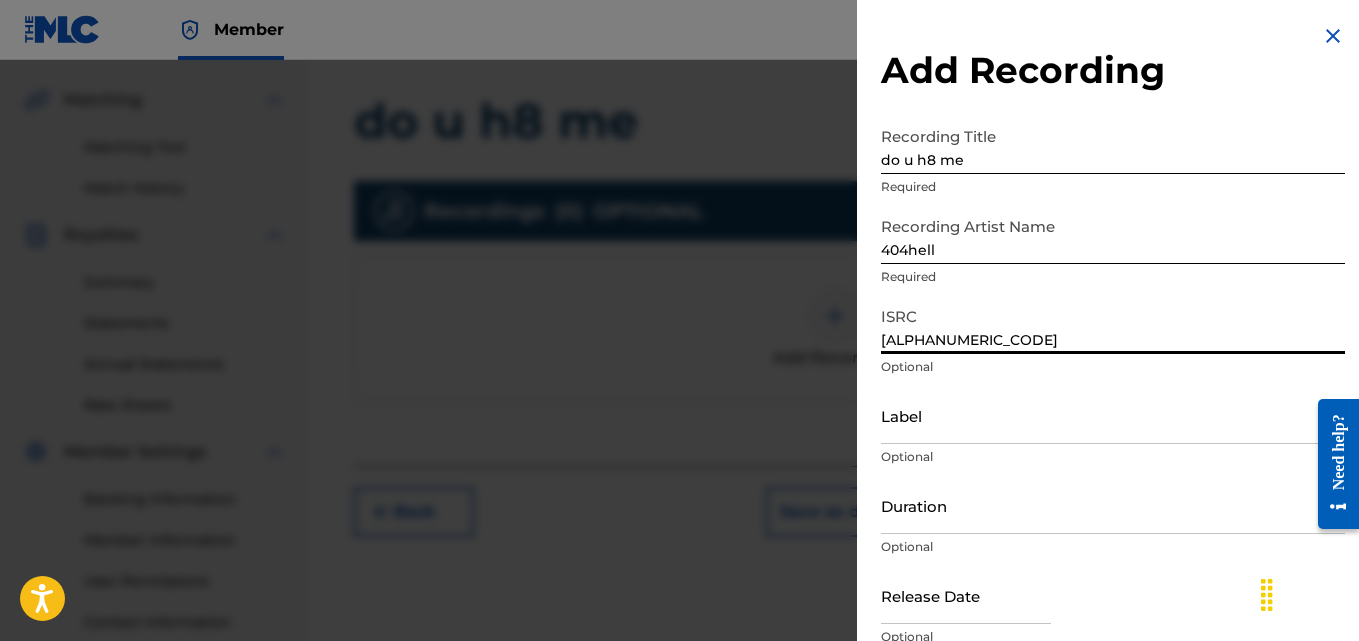 type on "[ALPHANUMERIC_CODE]" 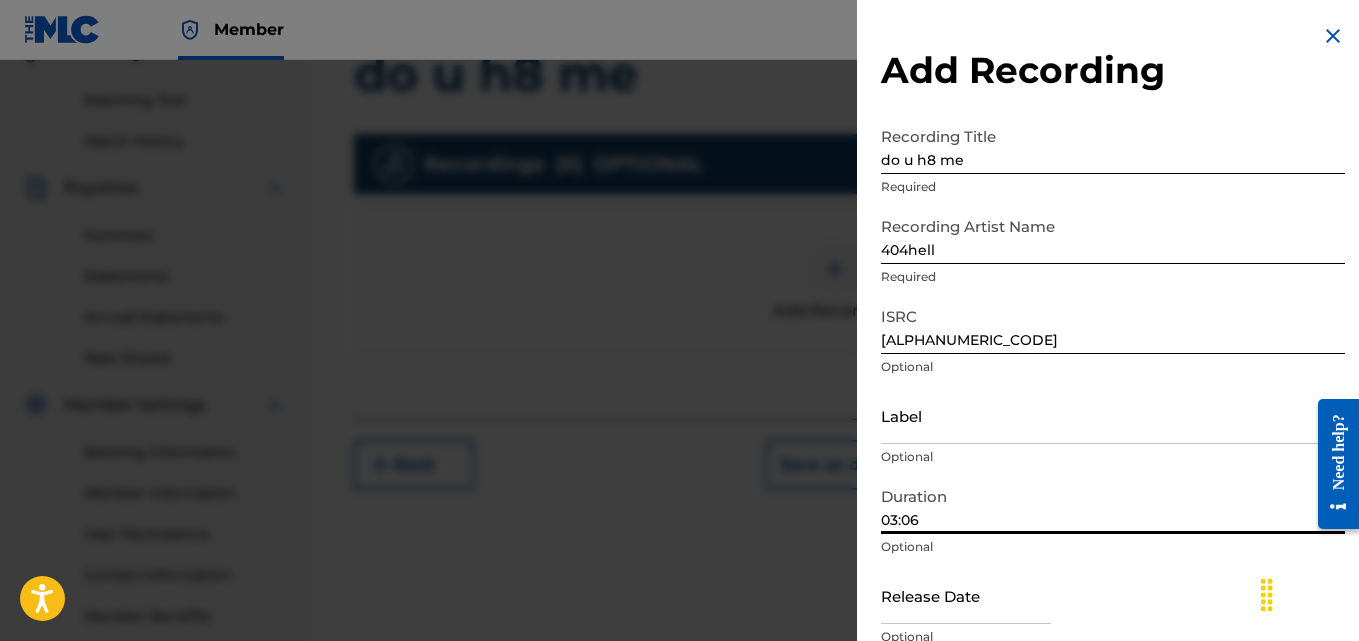 scroll, scrollTop: 497, scrollLeft: 0, axis: vertical 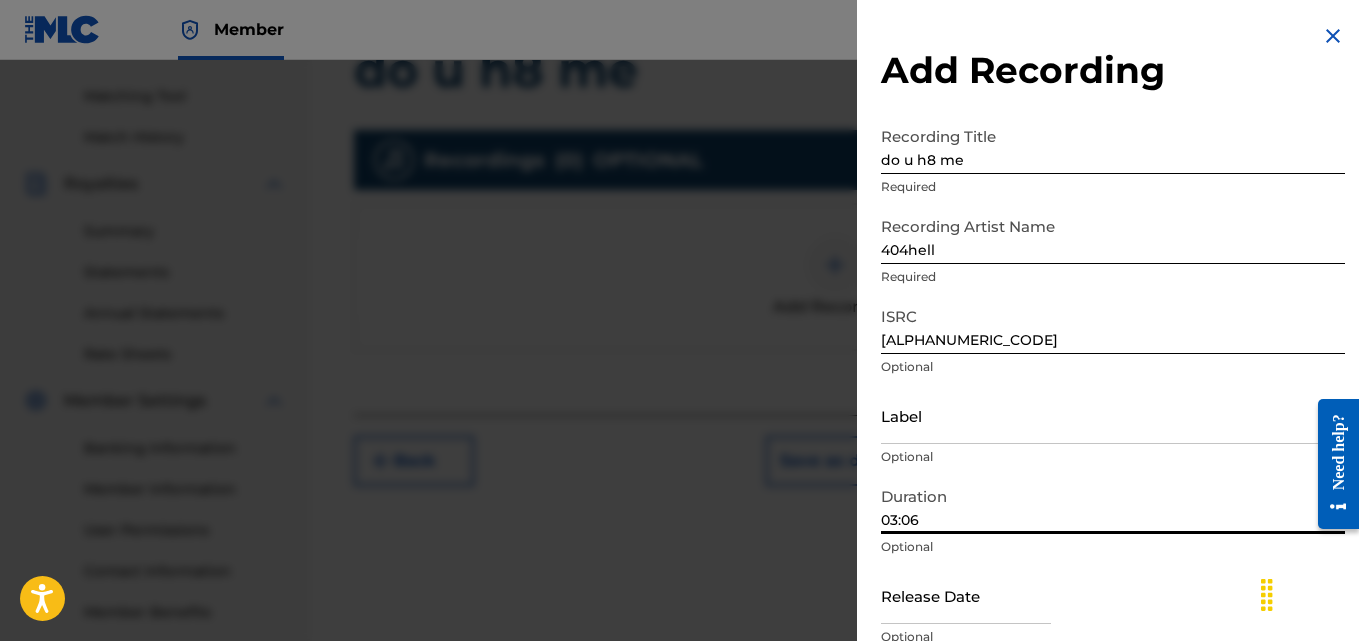 type on "03:06" 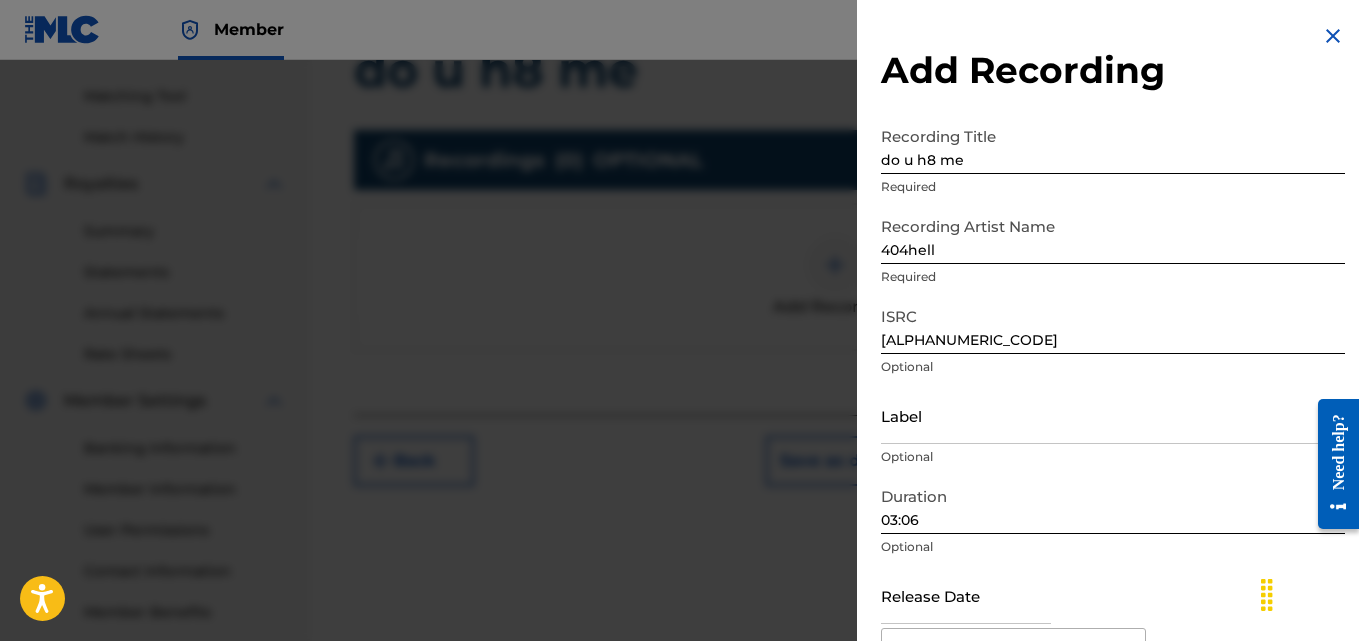 click on "Duration 03:06 Optional" at bounding box center [1113, 522] 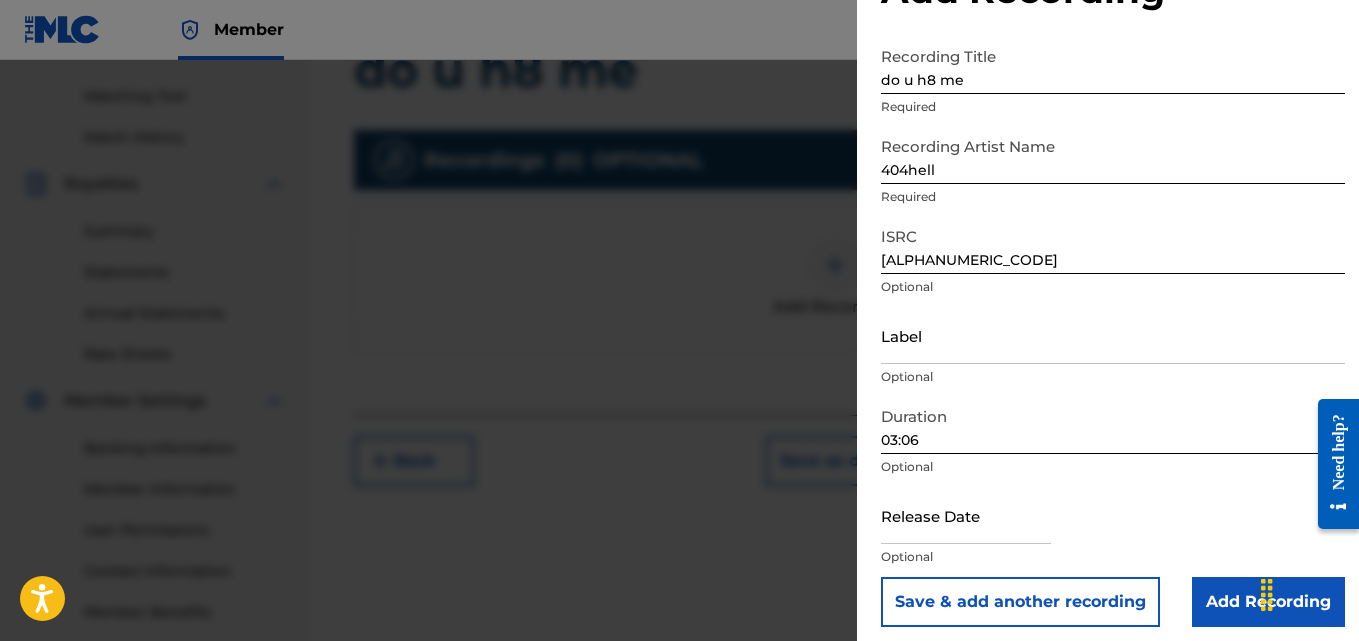 scroll, scrollTop: 90, scrollLeft: 0, axis: vertical 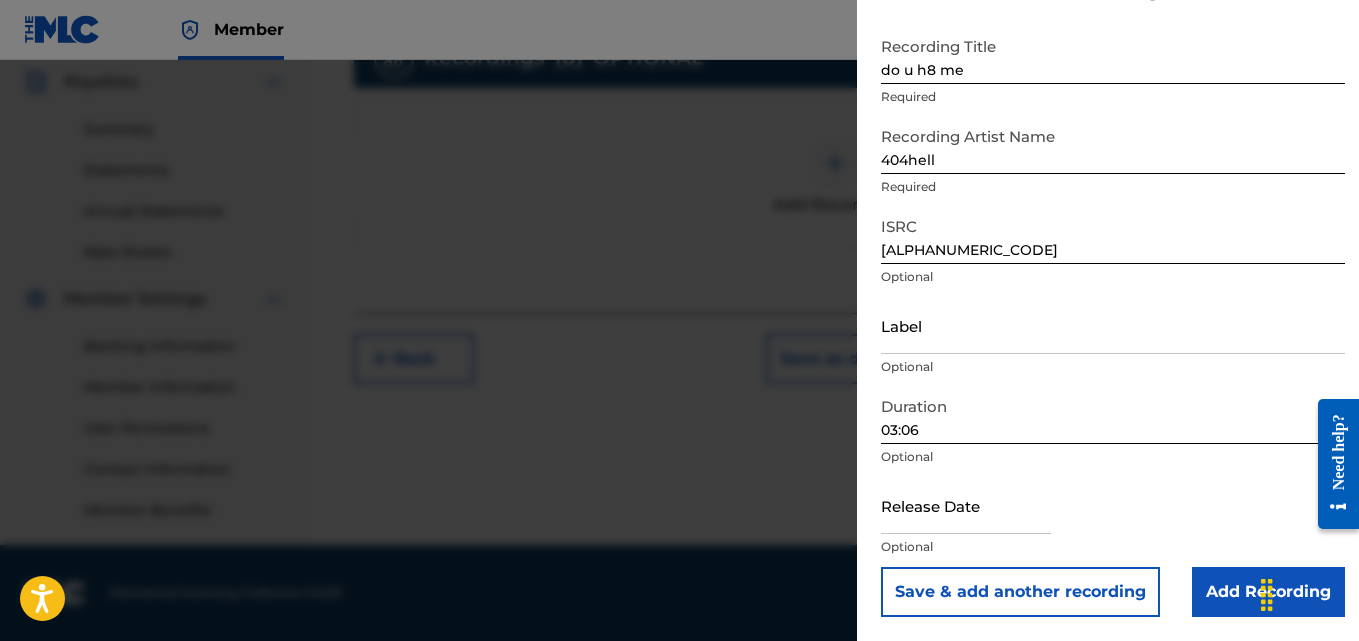 click at bounding box center (966, 505) 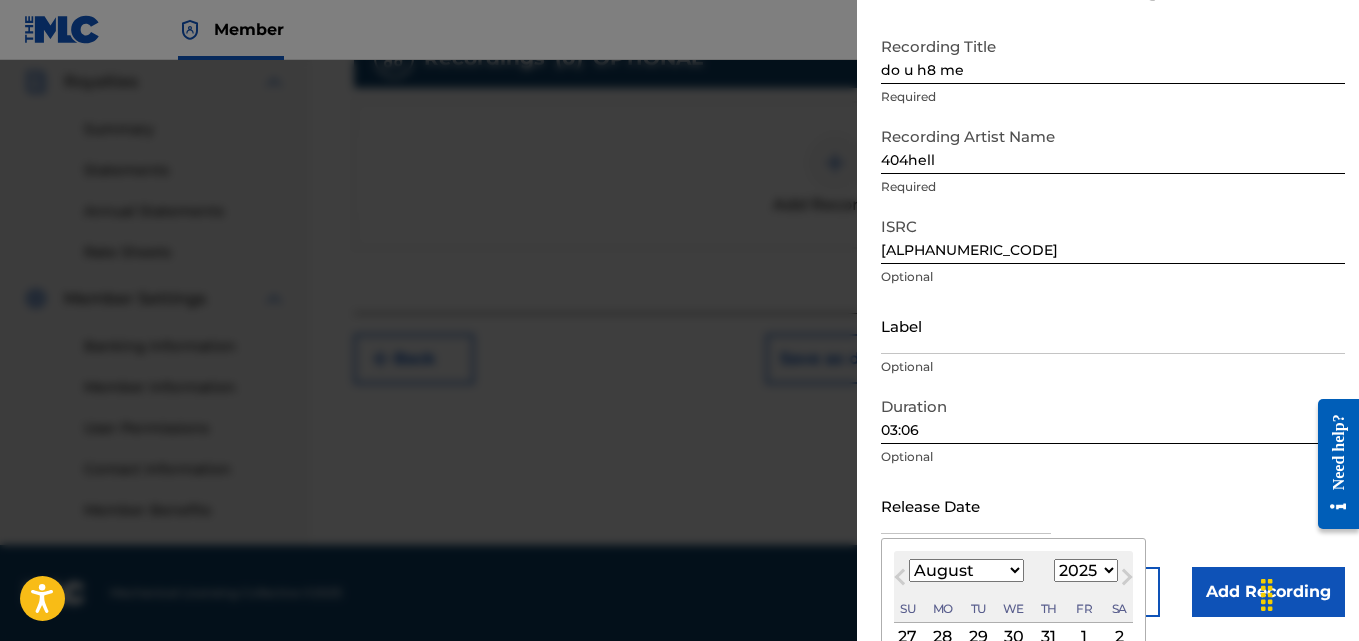 click on "Release Date Previous Month Next Month August 2025 January February March April May June July August September October November December 1899 1900 1901 1902 1903 1904 1905 1906 1907 1908 1909 1910 1911 1912 1913 1914 1915 1916 1917 1918 1919 1920 1921 1922 1923 1924 1925 1926 1927 1928 1929 1930 1931 1932 1933 1934 1935 1936 1937 1938 1939 1940 1941 1942 1943 1944 1945 1946 1947 1948 1949 1950 1951 1952 1953 1954 1955 1956 1957 1958 1959 1960 1961 1962 1963 1964 1965 1966 1967 1968 1969 1970 1971 1972 1973 1974 1975 1976 1977 1978 1979 1980 1981 1982 1983 1984 1985 1986 1987 1988 1989 1990 1991 1992 1993 1994 1995 1996 1997 1998 1999 2000 2001 2002 2003 2004 2005 2006 2007 2008 2009 2010 2011 2012 2013 2014 2015 2016 2017 2018 2019 2020 2021 2022 2023 2024 2025 2026 2027 2028 2029 2030 2031 2032 2033 2034 2035 2036 2037 2038 2039 2040 2041 2042 2043 2044 2045 2046 2047 2048 2049 2050 2051 2052 2053 2054 2055 2056 2057 2058 2059 2060 2061 2062 2063 2064 2065 2066 2067 2068 2069 2070 2071 2072 2073 2074 2075 Su" at bounding box center (1113, 522) 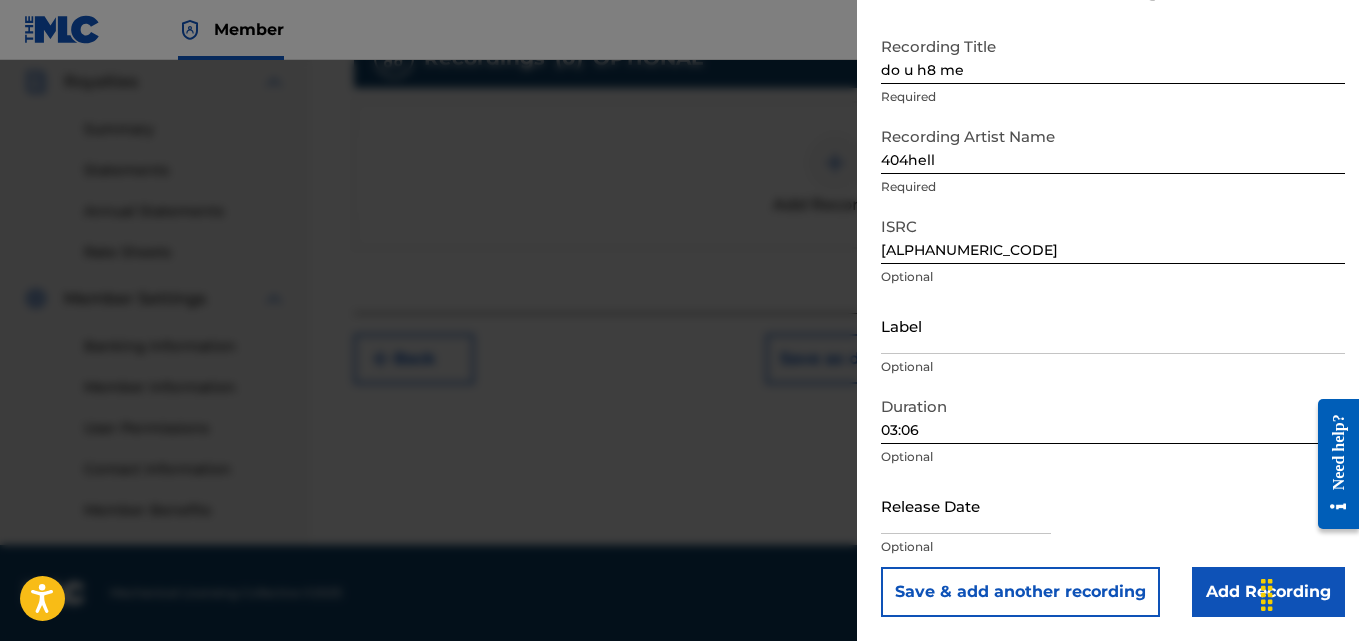 click at bounding box center [966, 505] 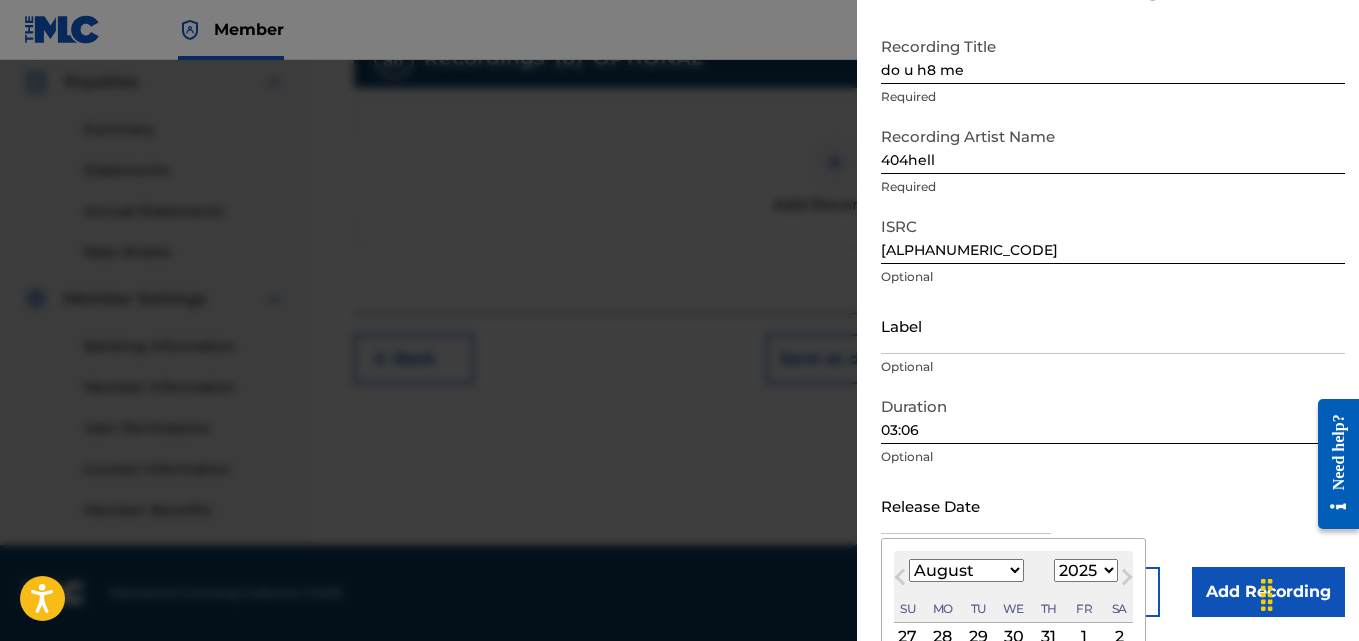 click on "Release Date Previous Month Next Month August 2025 January February March April May June July August September October November December 1899 1900 1901 1902 1903 1904 1905 1906 1907 1908 1909 1910 1911 1912 1913 1914 1915 1916 1917 1918 1919 1920 1921 1922 1923 1924 1925 1926 1927 1928 1929 1930 1931 1932 1933 1934 1935 1936 1937 1938 1939 1940 1941 1942 1943 1944 1945 1946 1947 1948 1949 1950 1951 1952 1953 1954 1955 1956 1957 1958 1959 1960 1961 1962 1963 1964 1965 1966 1967 1968 1969 1970 1971 1972 1973 1974 1975 1976 1977 1978 1979 1980 1981 1982 1983 1984 1985 1986 1987 1988 1989 1990 1991 1992 1993 1994 1995 1996 1997 1998 1999 2000 2001 2002 2003 2004 2005 2006 2007 2008 2009 2010 2011 2012 2013 2014 2015 2016 2017 2018 2019 2020 2021 2022 2023 2024 2025 2026 2027 2028 2029 2030 2031 2032 2033 2034 2035 2036 2037 2038 2039 2040 2041 2042 2043 2044 2045 2046 2047 2048 2049 2050 2051 2052 2053 2054 2055 2056 2057 2058 2059 2060 2061 2062 2063 2064 2065 2066 2067 2068 2069 2070 2071 2072 2073 2074 2075 Su" at bounding box center (1113, 522) 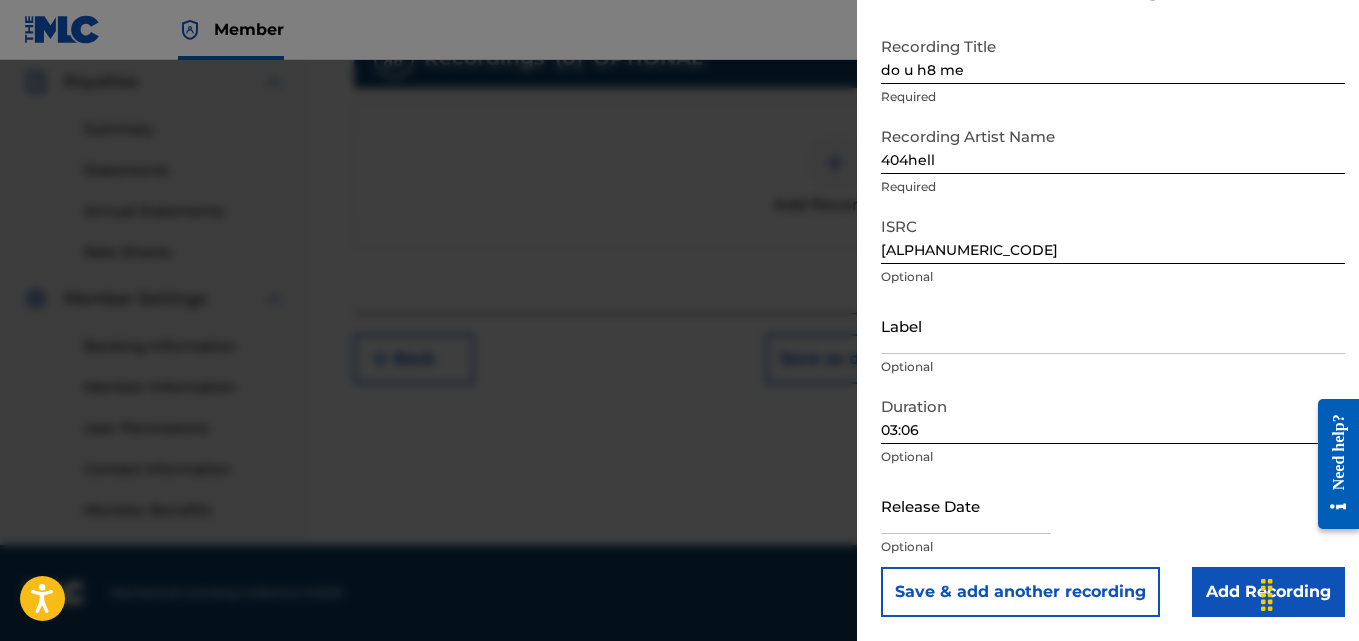 select on "7" 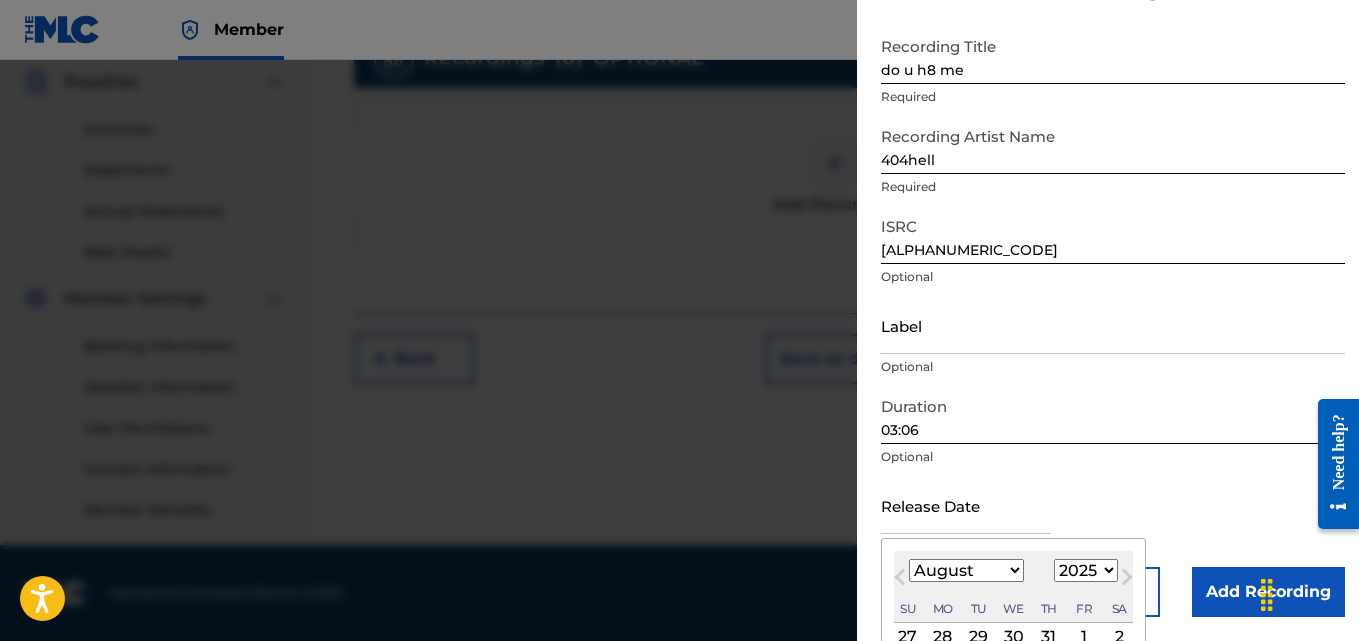 drag, startPoint x: 985, startPoint y: 519, endPoint x: 993, endPoint y: 528, distance: 12.0415945 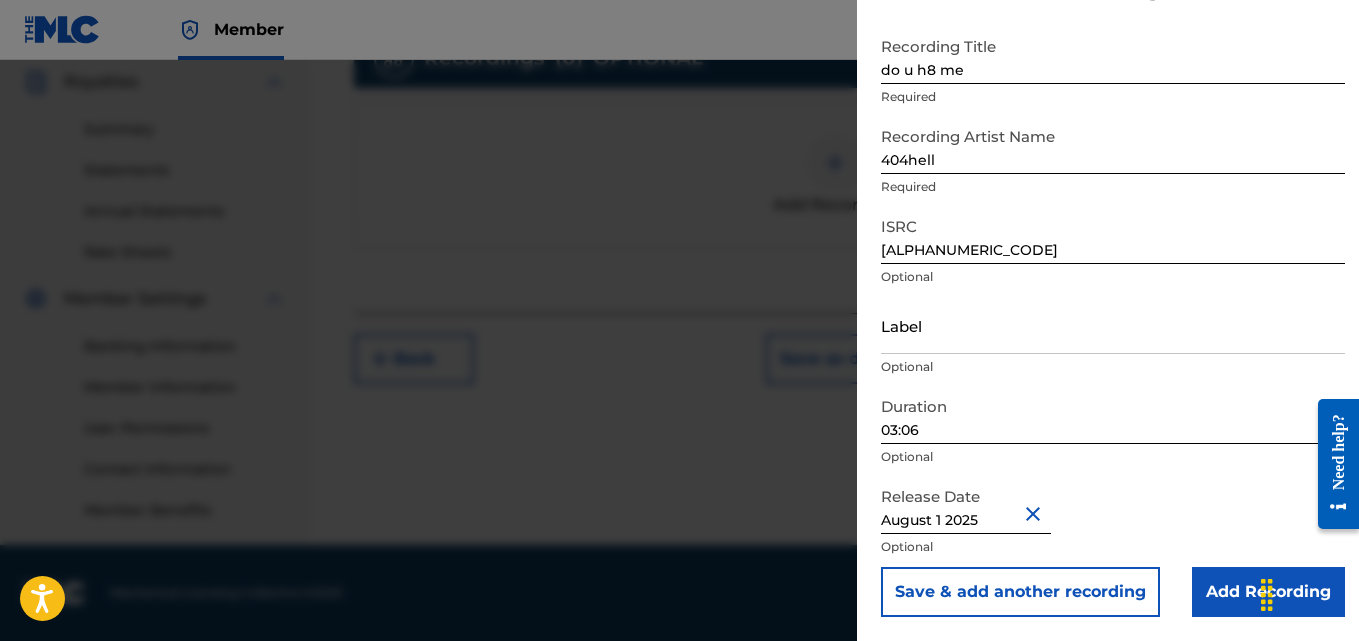 click on "August 1 2025" at bounding box center (966, 505) 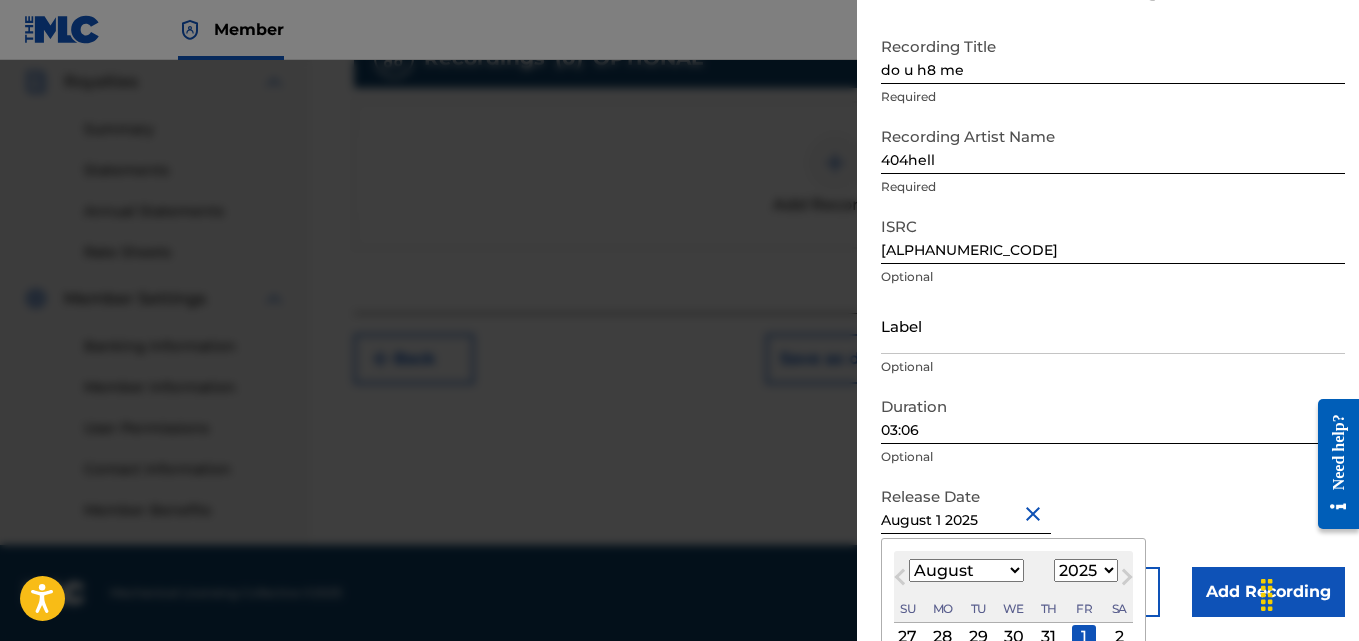 click on "August 1 2025" at bounding box center (966, 505) 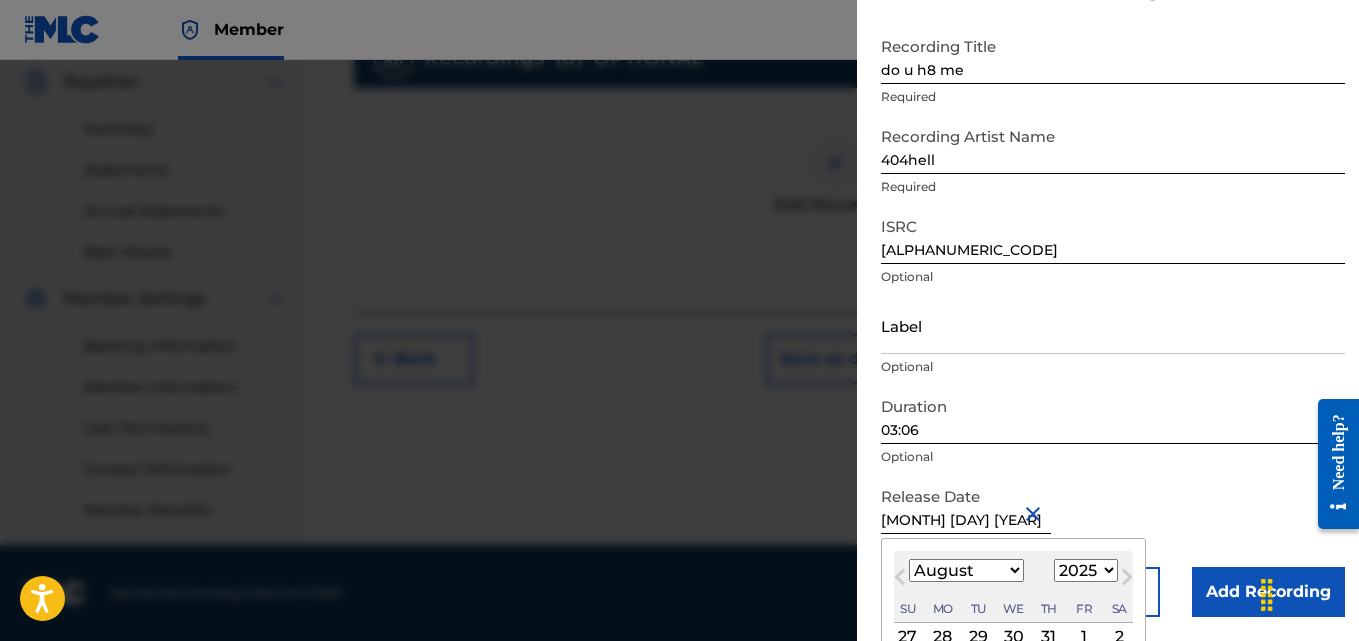 type on "[MONTH] [DAY] [YEAR]" 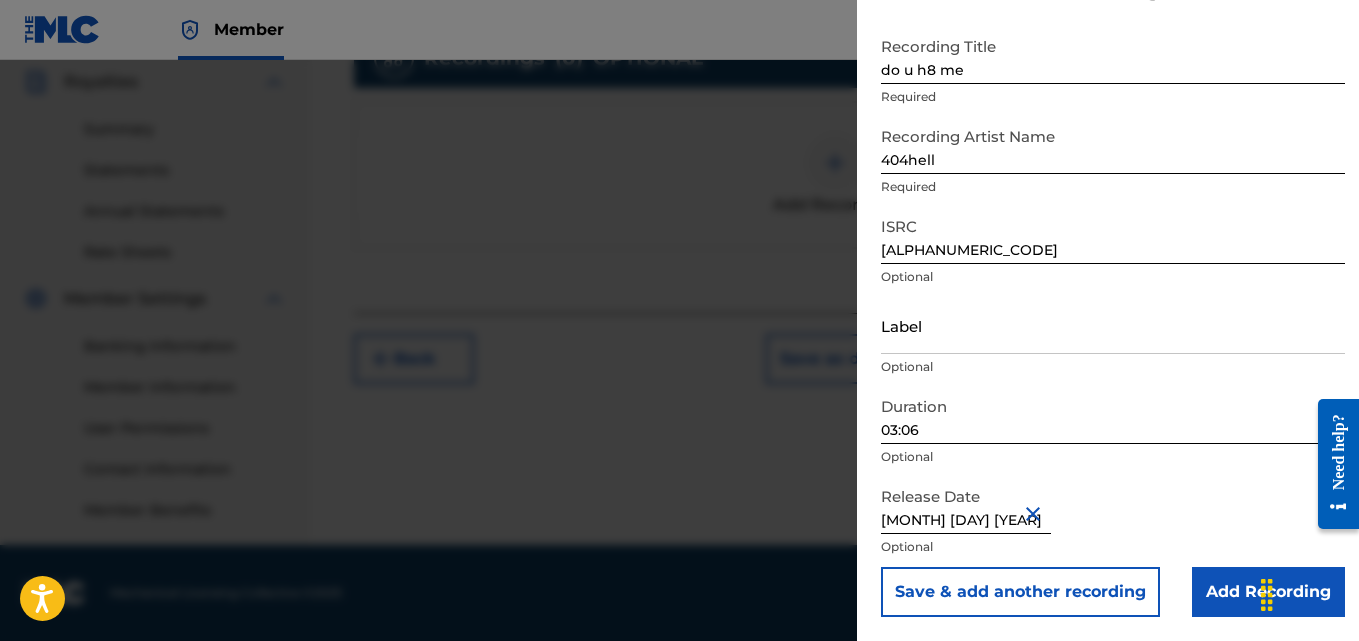 click on "Release Date [MONTH] [DAY] [YEAR] Optional" at bounding box center (1113, 522) 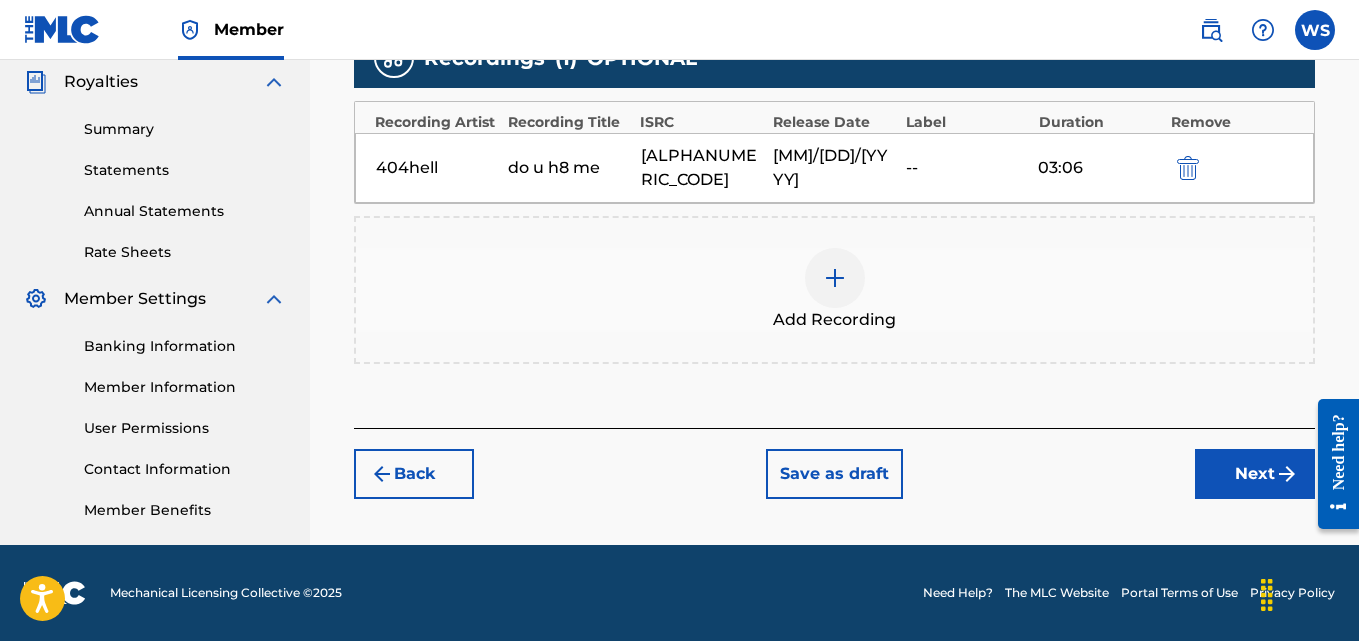 click on "Next" at bounding box center [1255, 474] 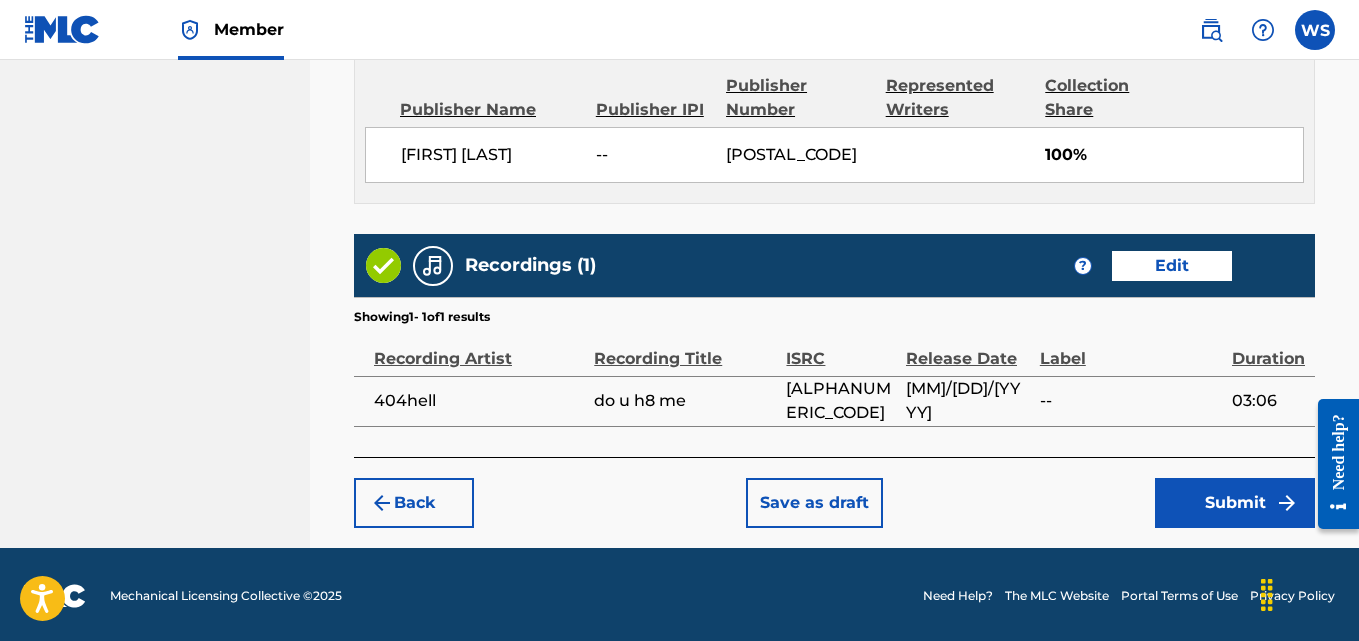 scroll, scrollTop: 1225, scrollLeft: 0, axis: vertical 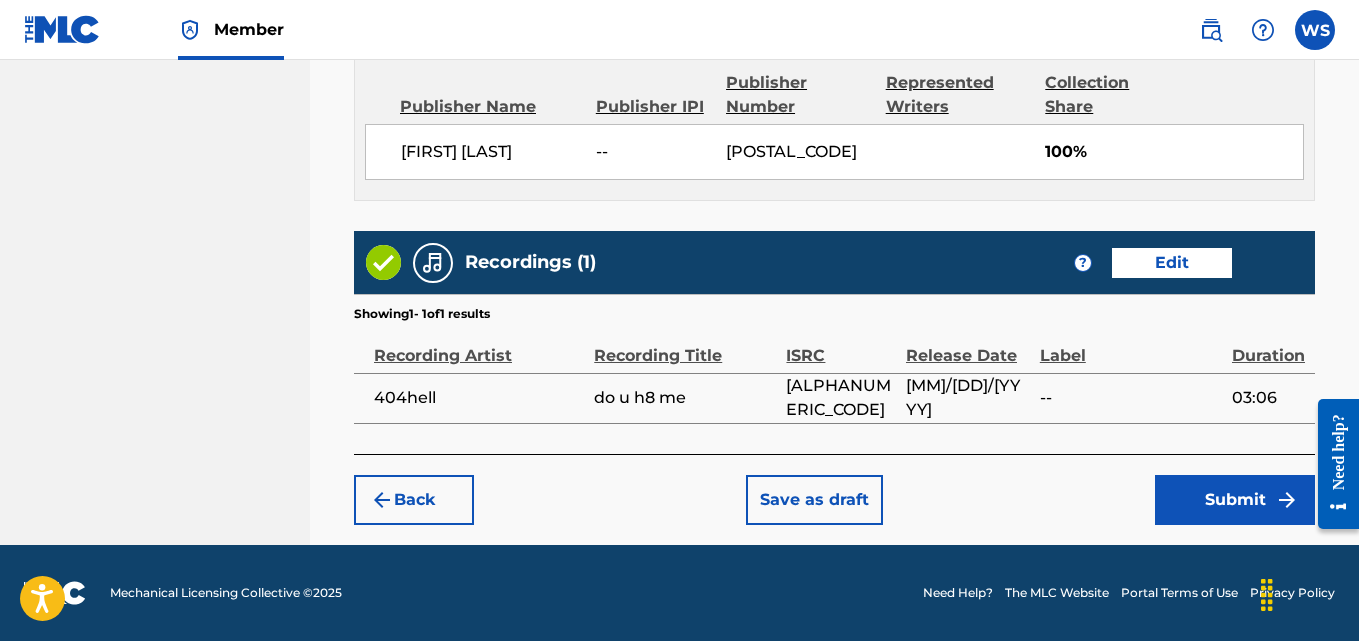 click on "Submit" at bounding box center (1235, 500) 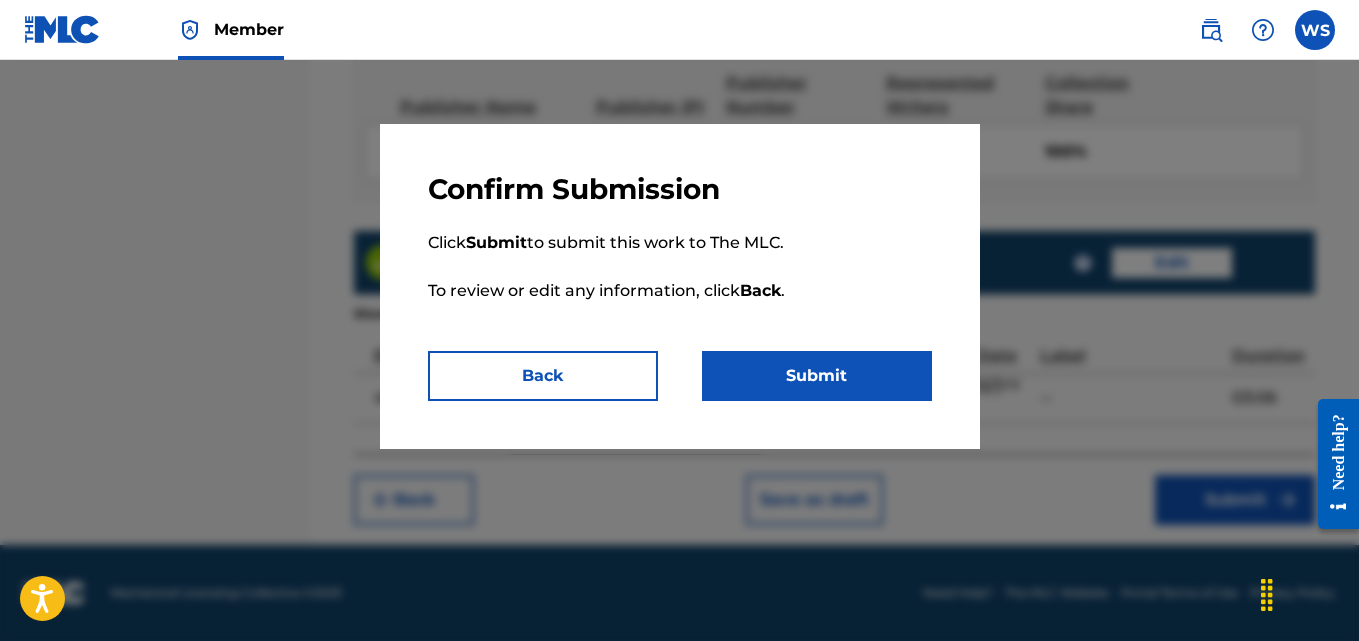 click on "Submit" at bounding box center (817, 376) 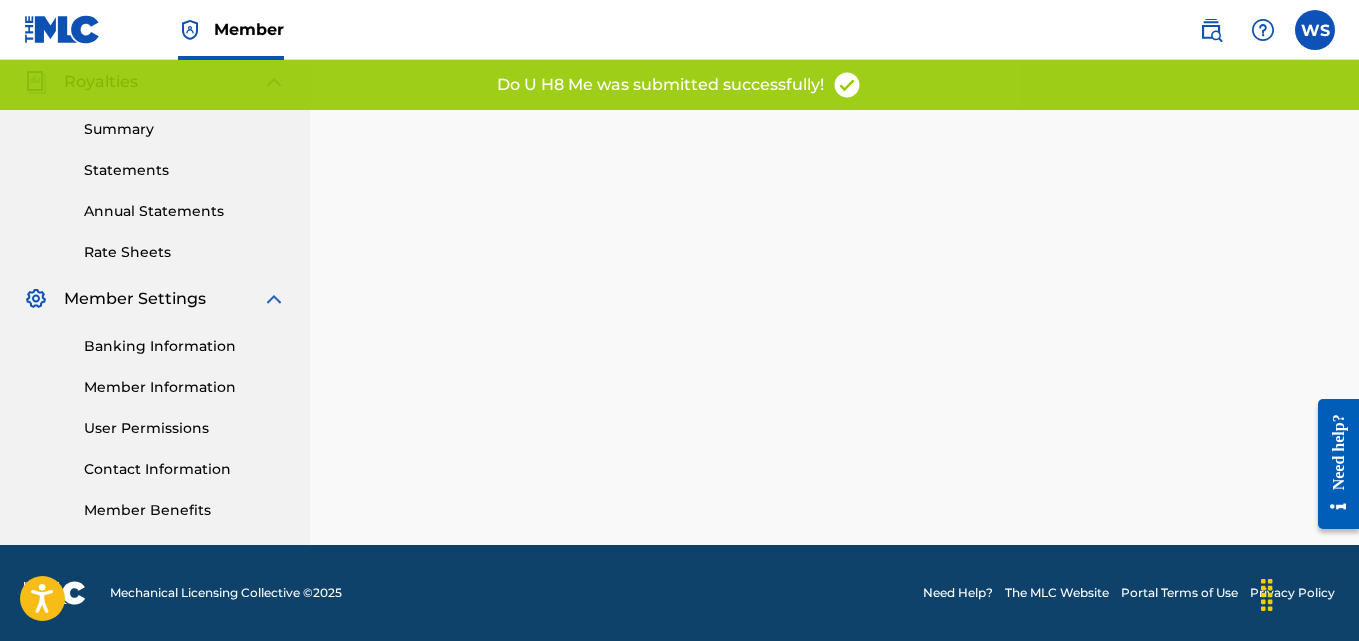 scroll, scrollTop: 0, scrollLeft: 0, axis: both 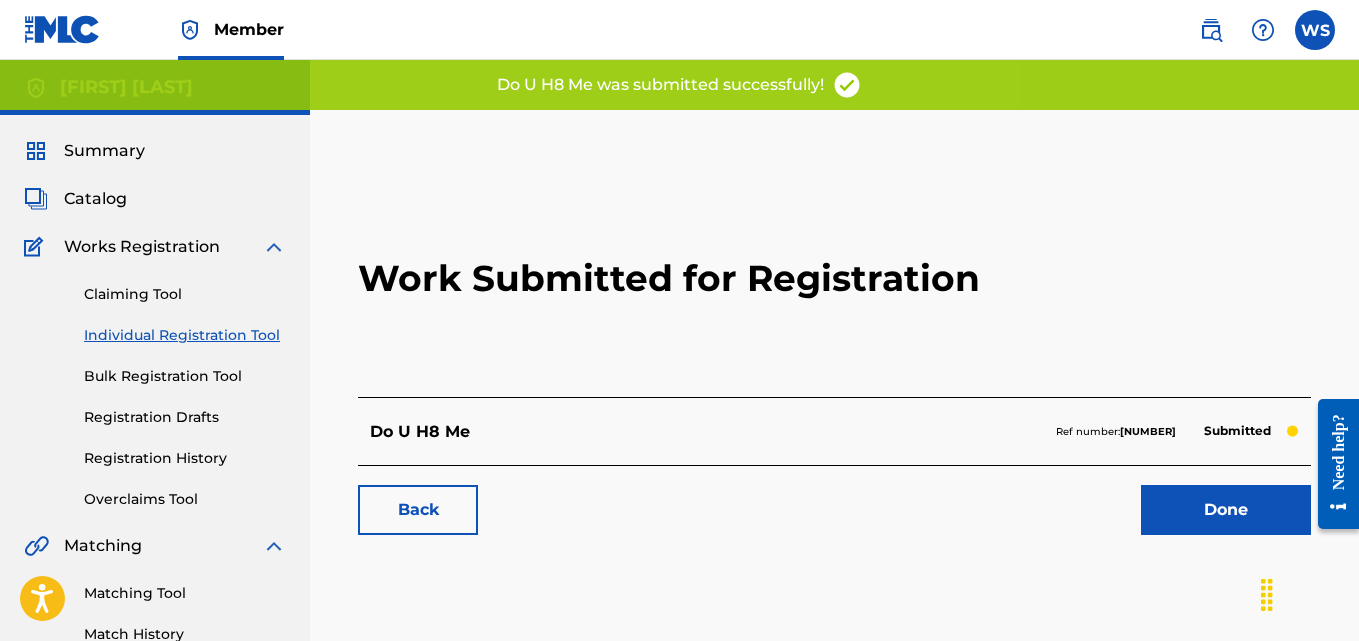click on "Done" at bounding box center [1226, 510] 